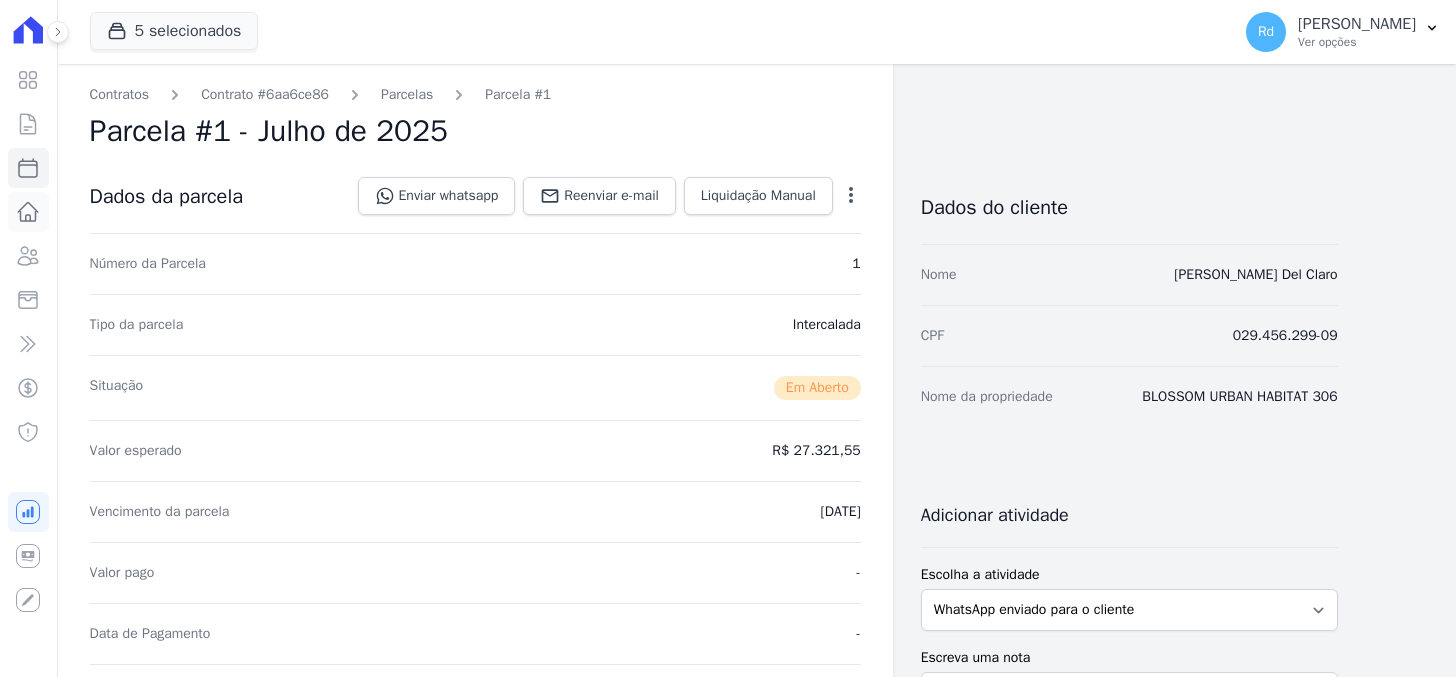 scroll, scrollTop: 0, scrollLeft: 0, axis: both 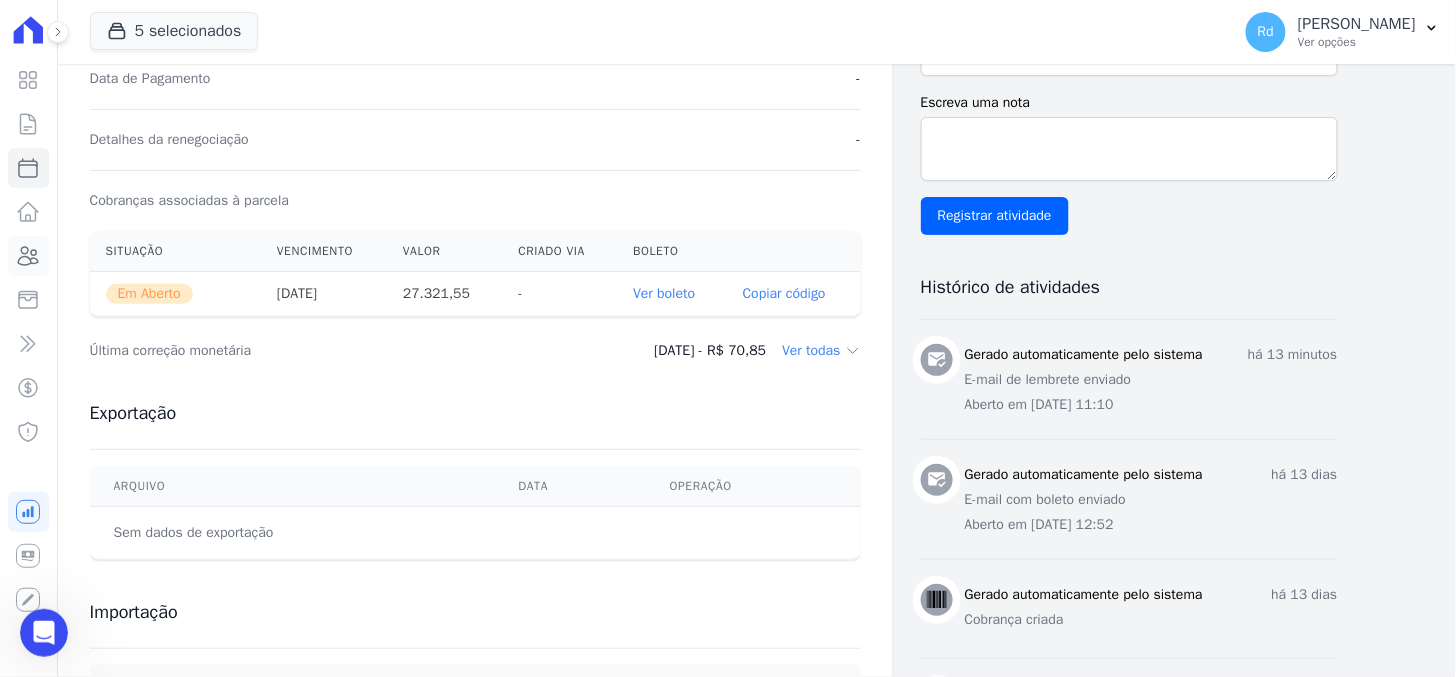 click 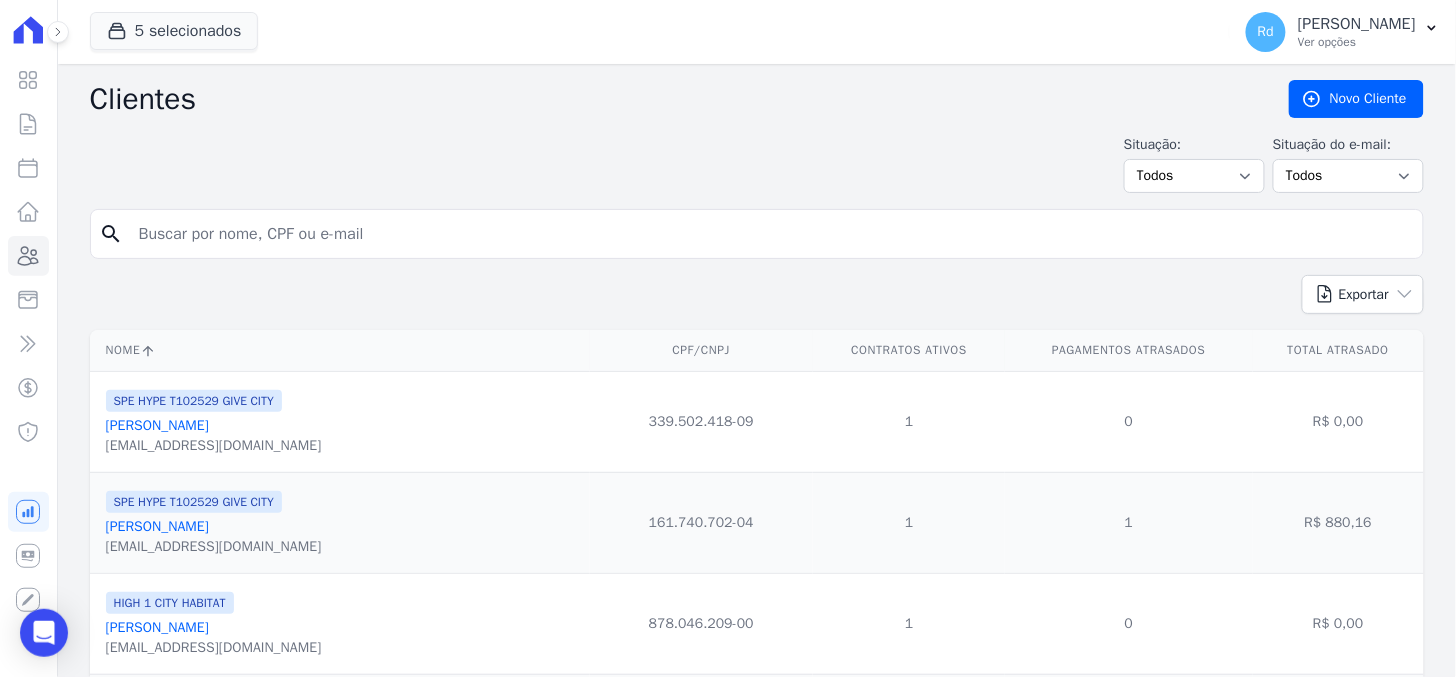 drag, startPoint x: 343, startPoint y: 233, endPoint x: 320, endPoint y: 231, distance: 23.086792 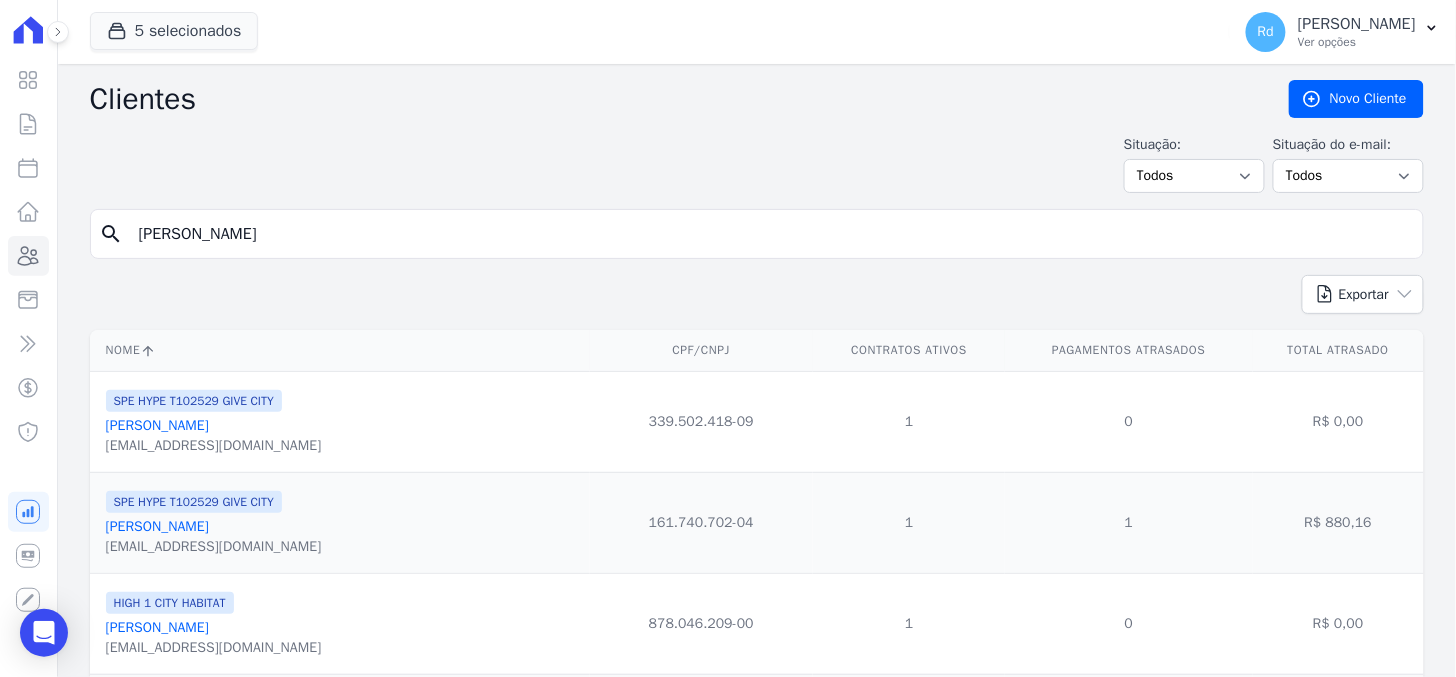 type on "bruna hide" 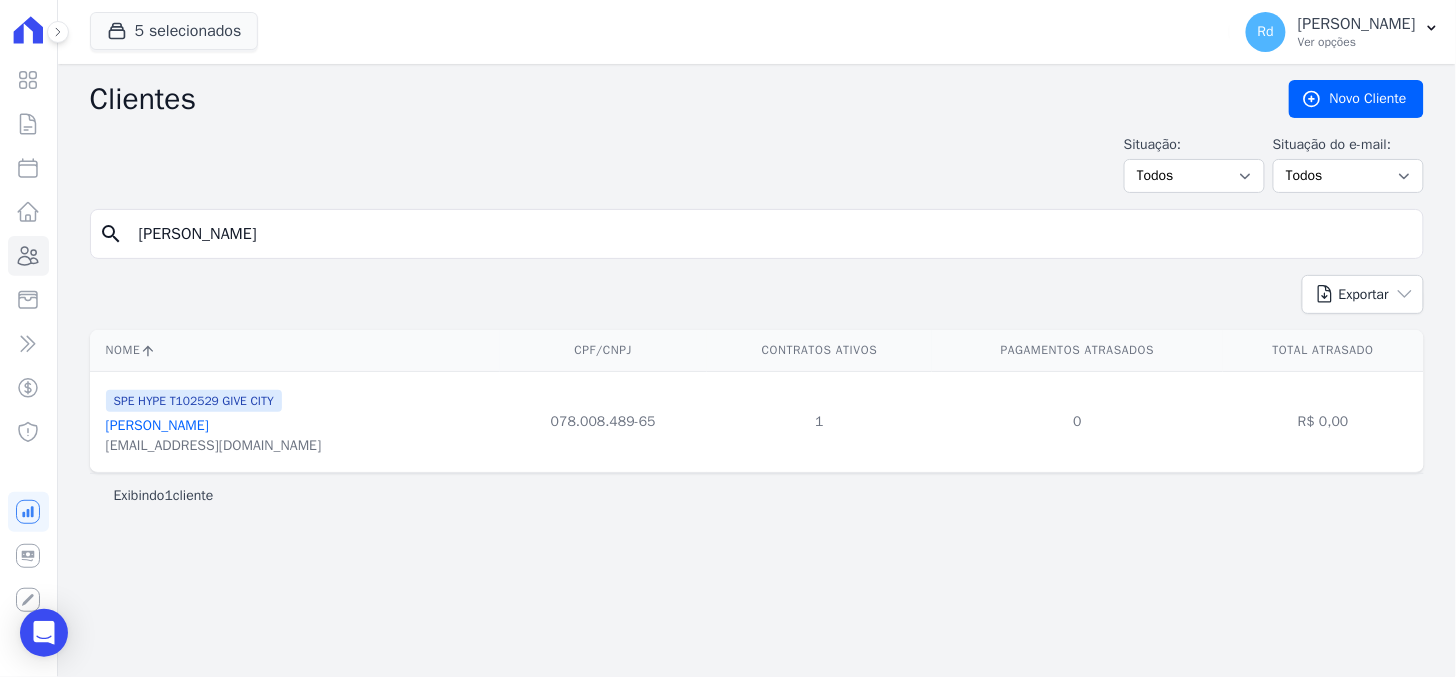 click on "Bruna Hideko Ando" at bounding box center [157, 425] 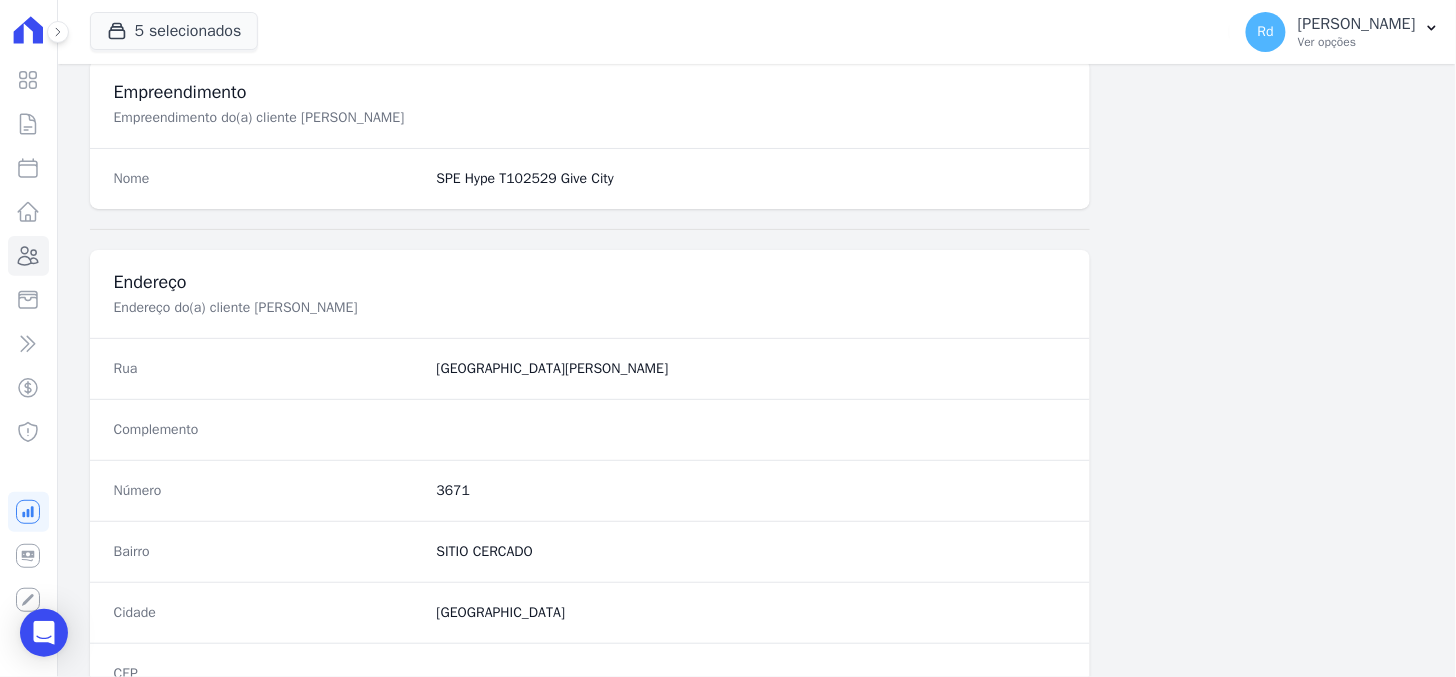 scroll, scrollTop: 1196, scrollLeft: 0, axis: vertical 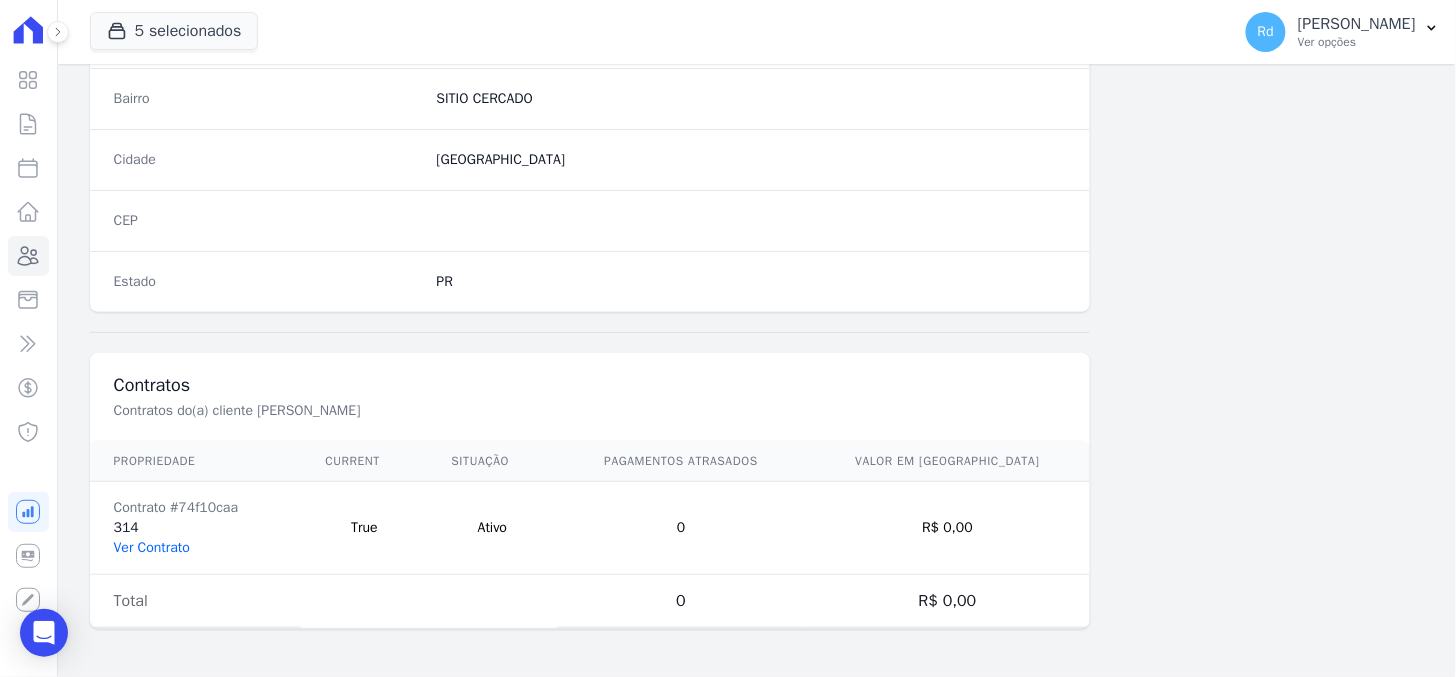click on "Ver Contrato" at bounding box center [152, 547] 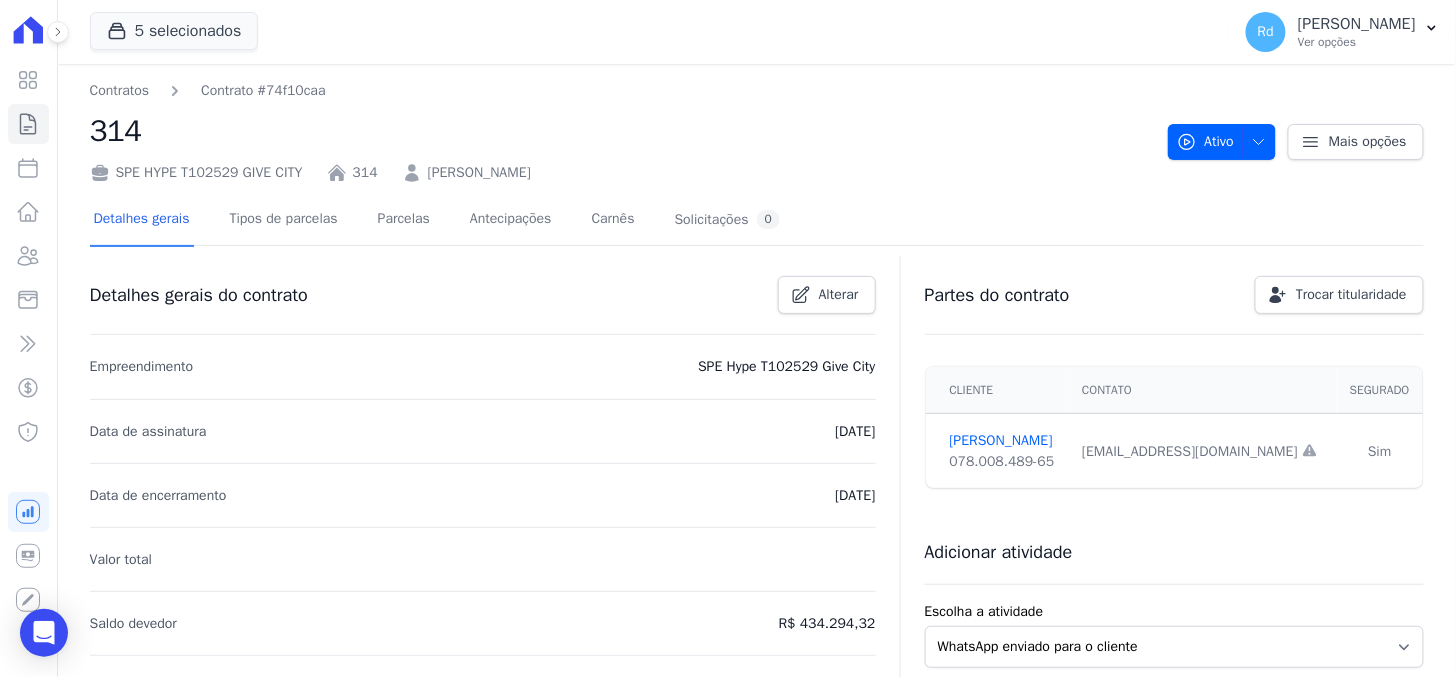 click on "Detalhes gerais
Tipos de parcelas
Parcelas
Antecipações
Carnês
Solicitações
0" at bounding box center (437, 220) 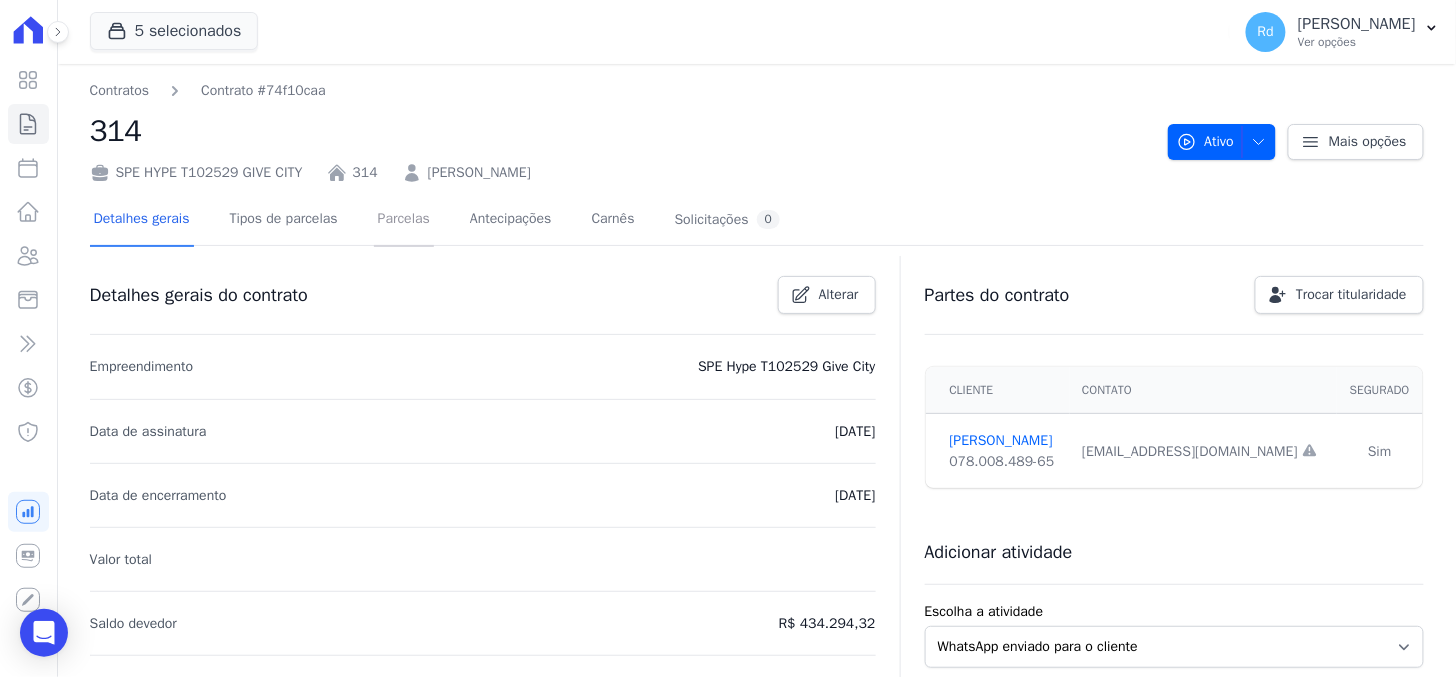 click on "Parcelas" at bounding box center [404, 220] 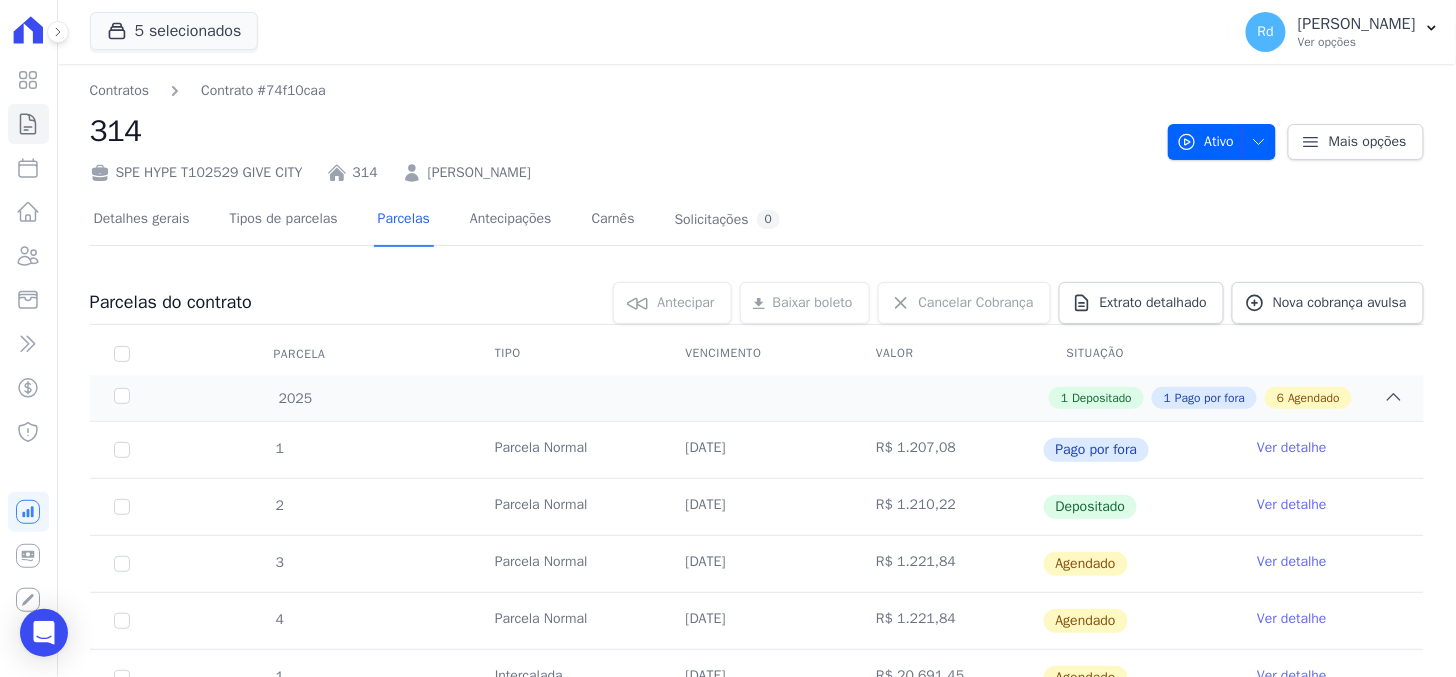 scroll, scrollTop: 111, scrollLeft: 0, axis: vertical 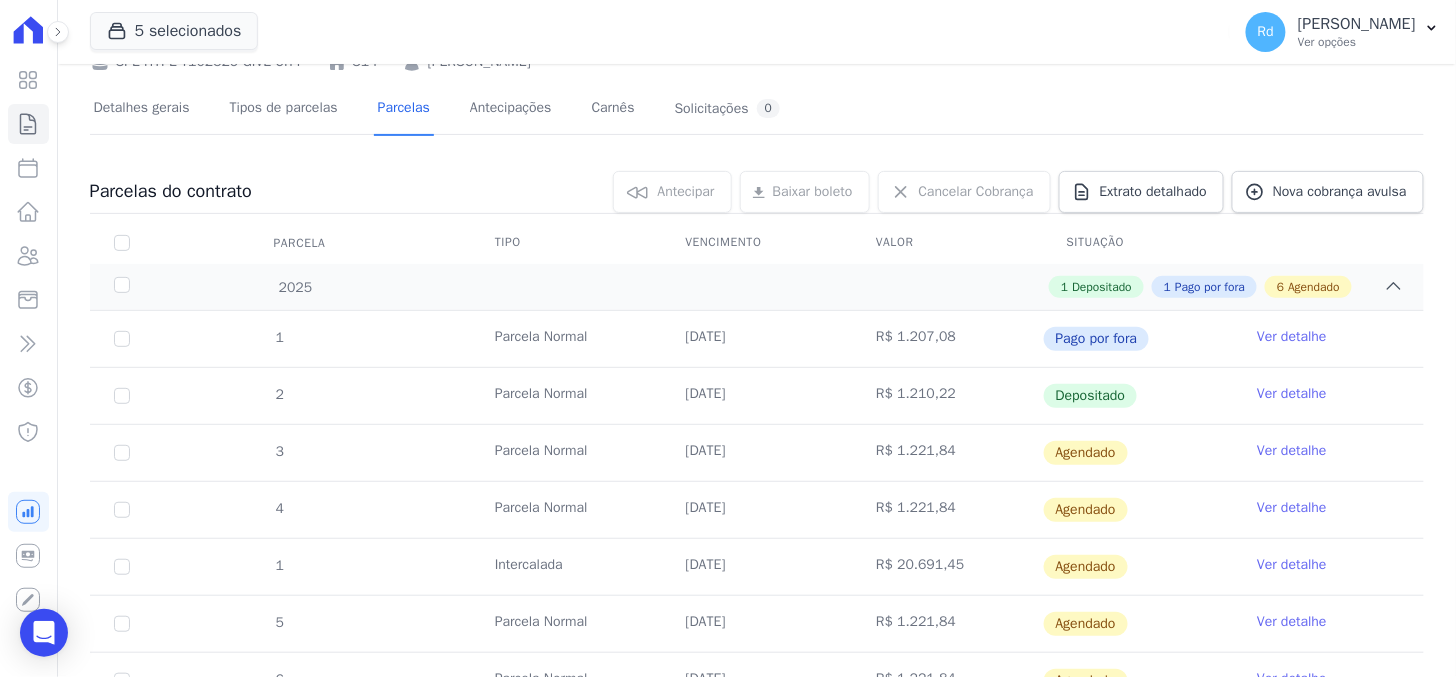 click on "[DATE]" at bounding box center (756, 396) 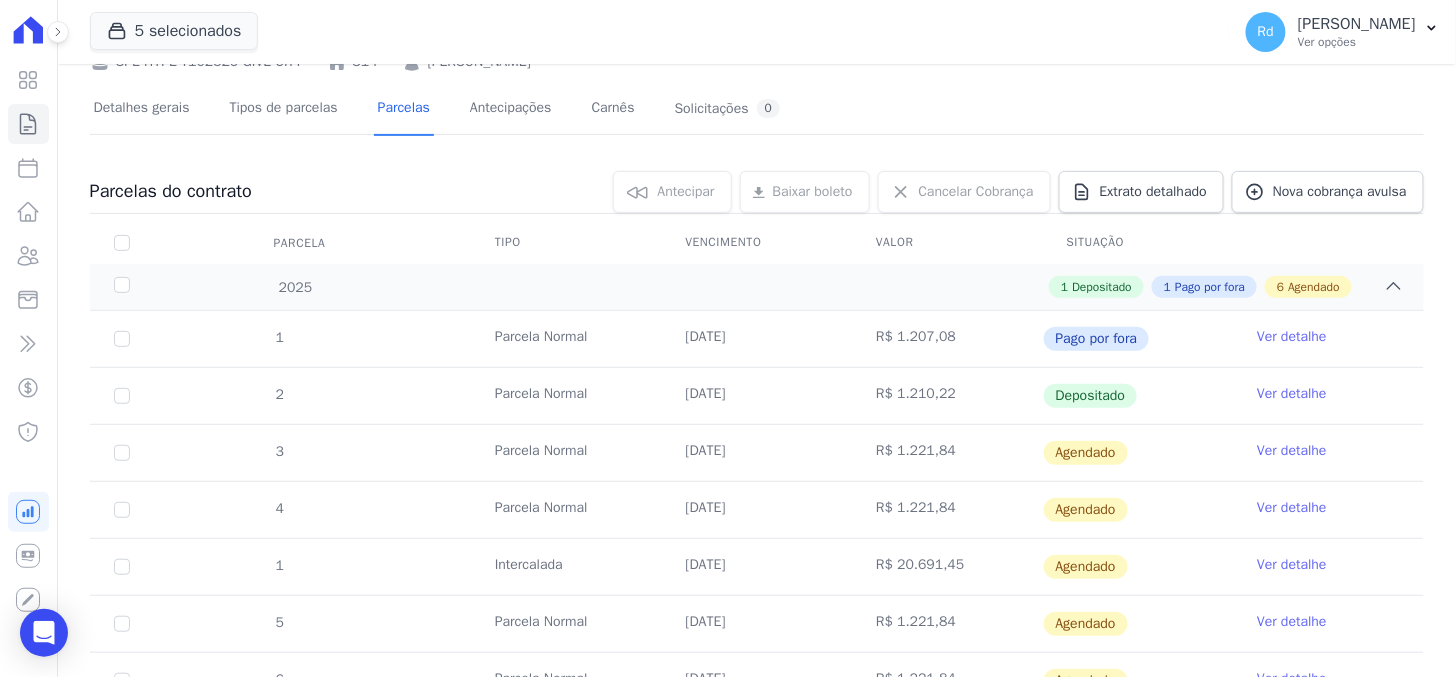 click on "Ver detalhe" at bounding box center [1292, 394] 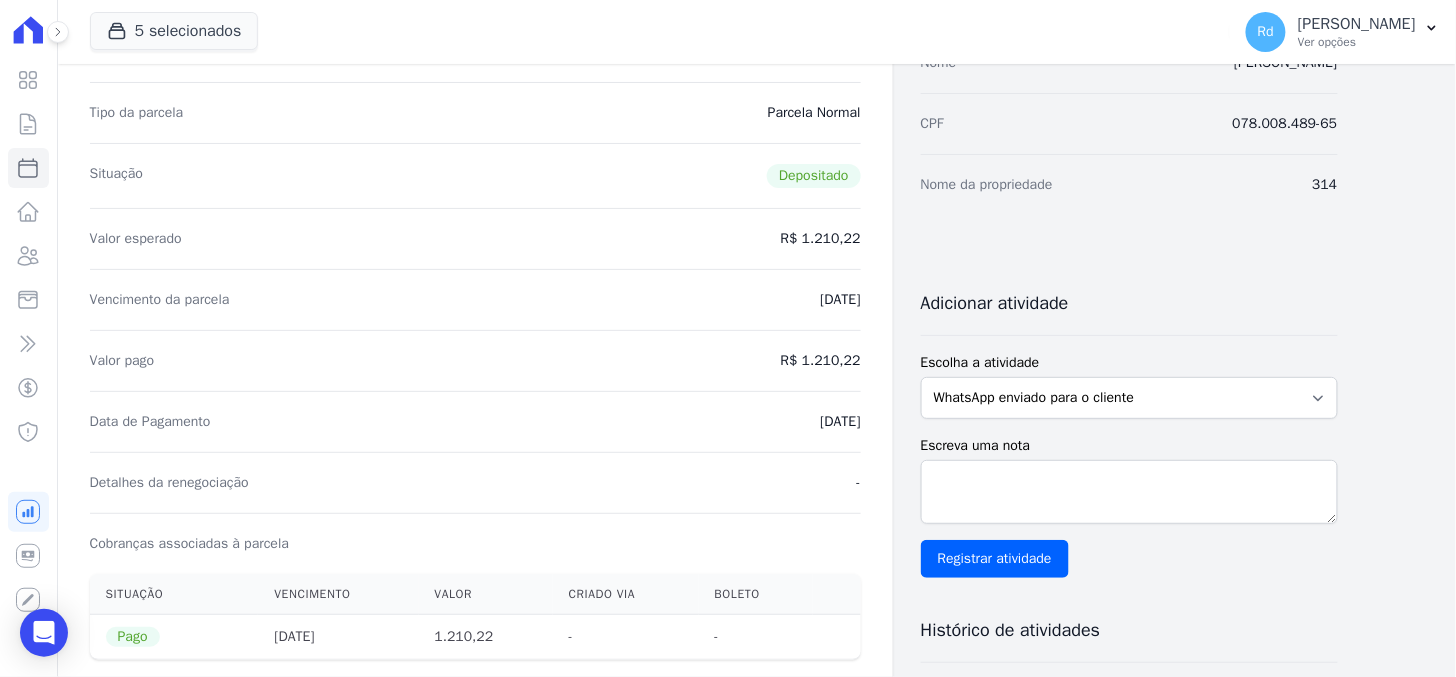 scroll, scrollTop: 222, scrollLeft: 0, axis: vertical 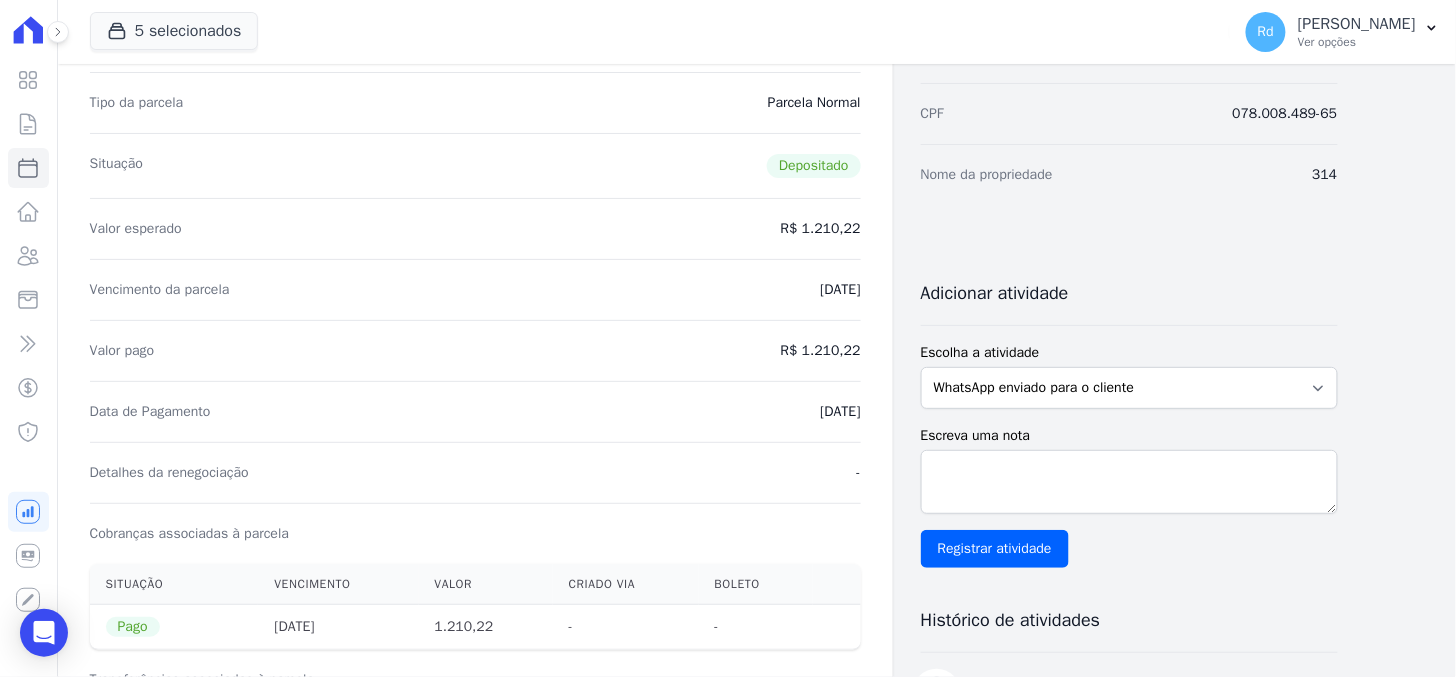 drag, startPoint x: 786, startPoint y: 411, endPoint x: 830, endPoint y: 412, distance: 44.011364 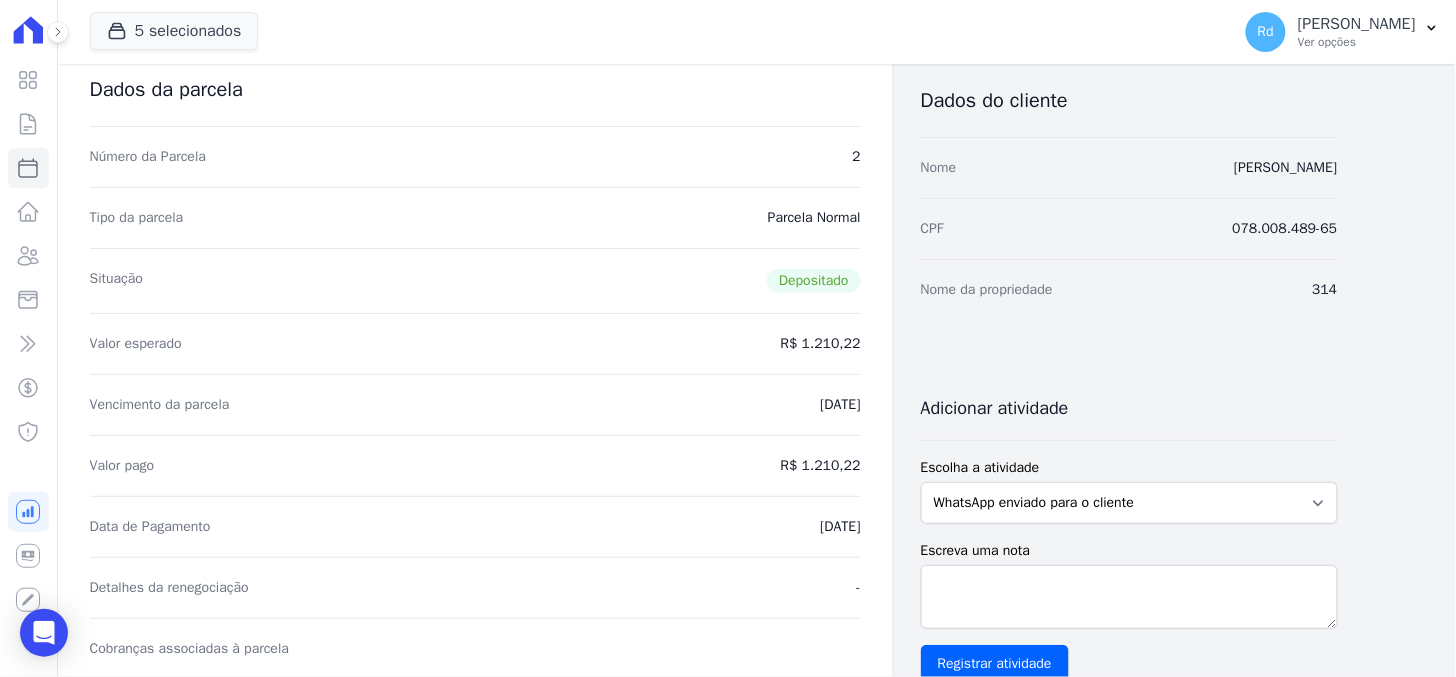 scroll, scrollTop: 0, scrollLeft: 0, axis: both 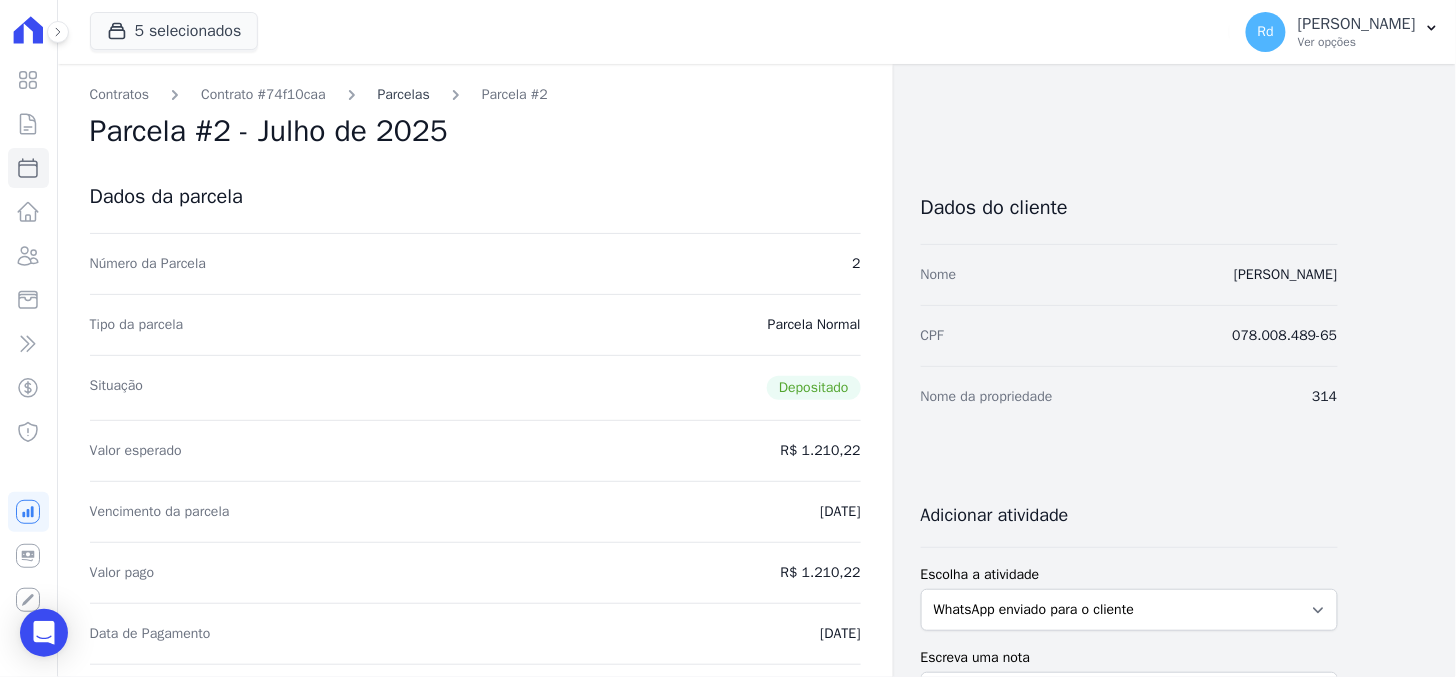click on "Parcelas" at bounding box center (404, 94) 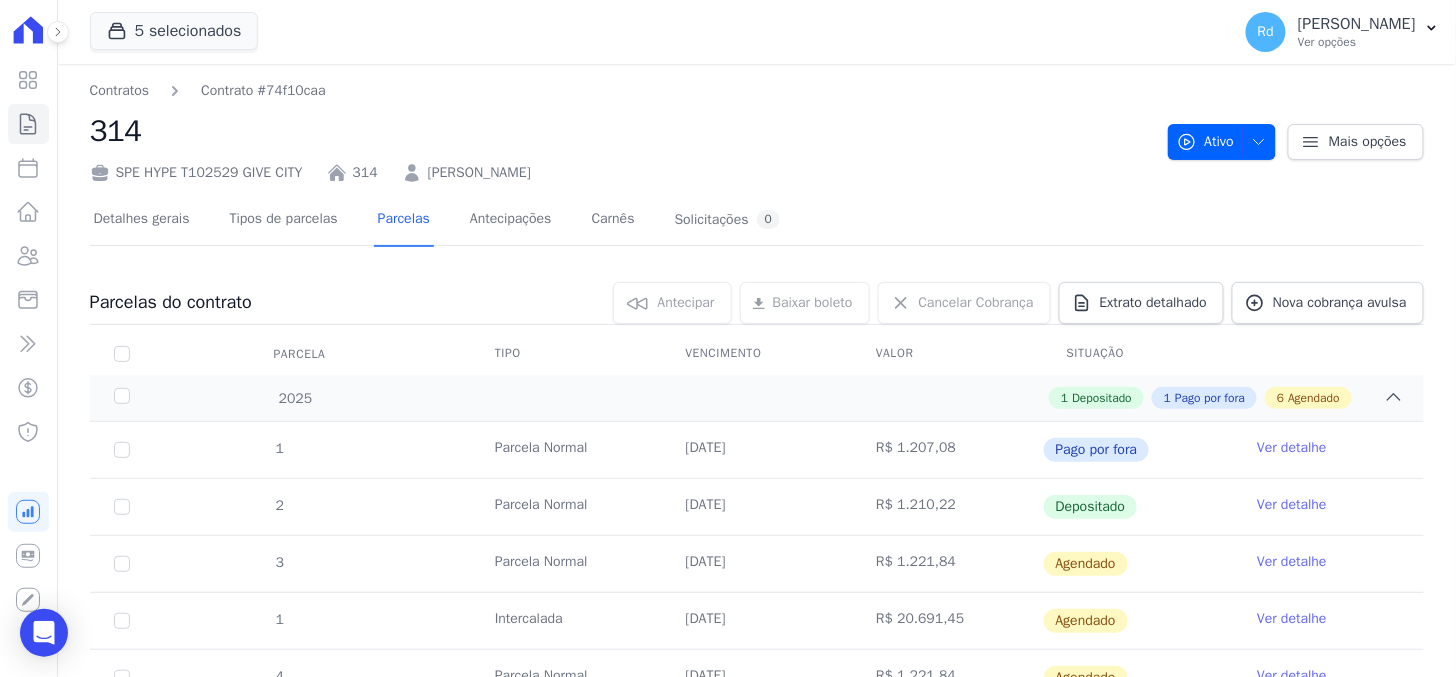 click on "Ver detalhe" at bounding box center [1328, 507] 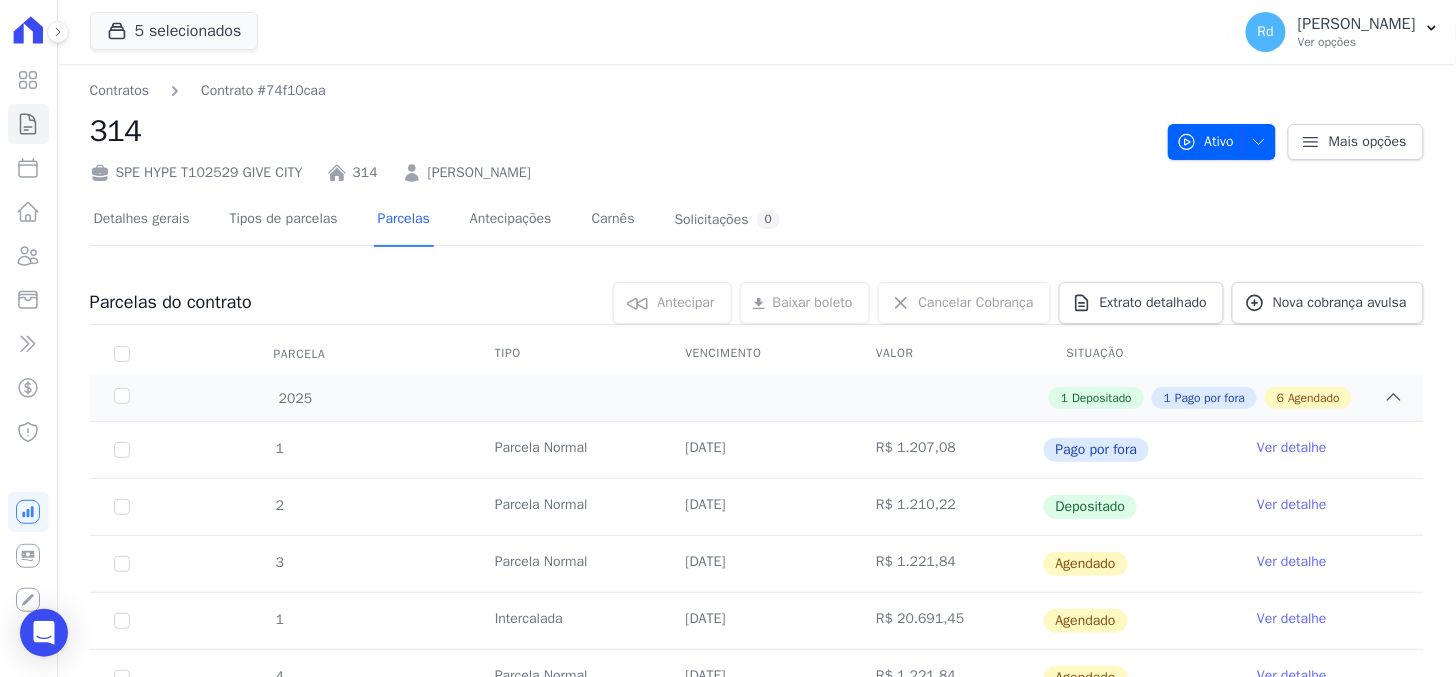 click on "Ver detalhe" at bounding box center [1292, 505] 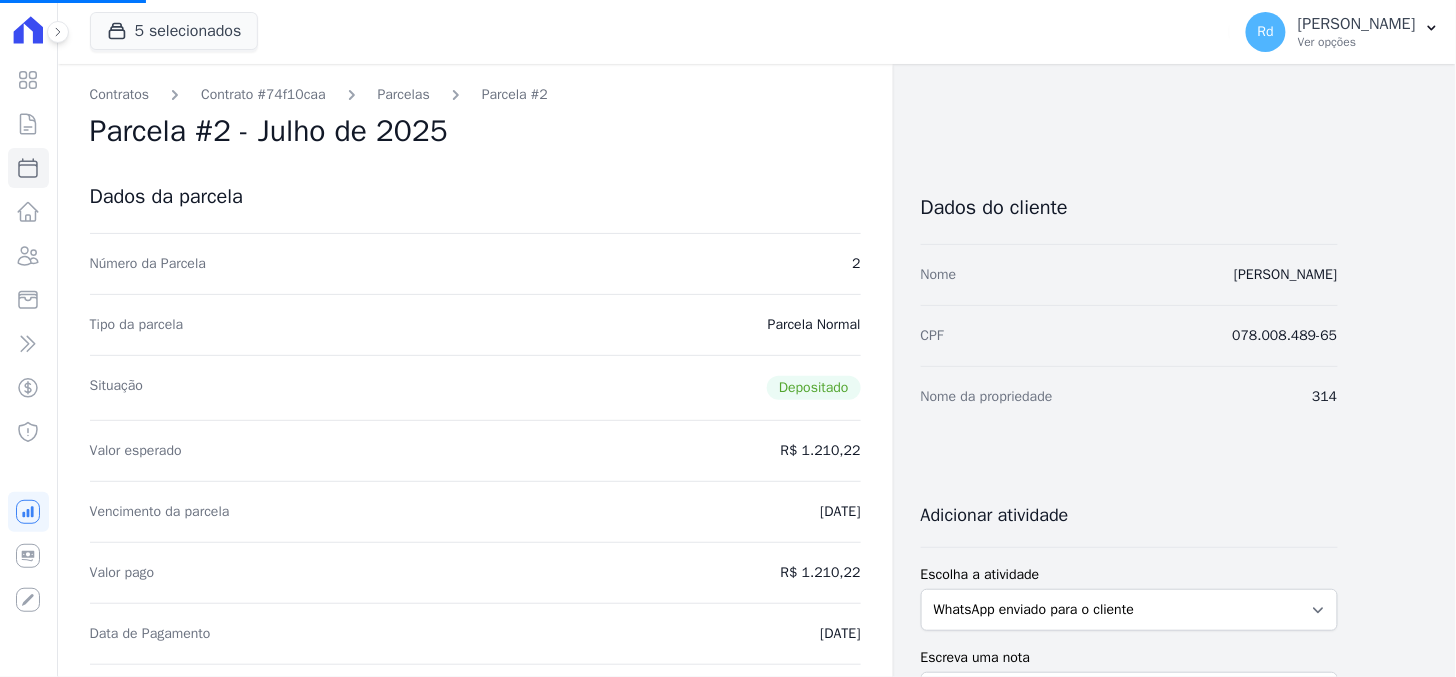 scroll, scrollTop: 0, scrollLeft: 0, axis: both 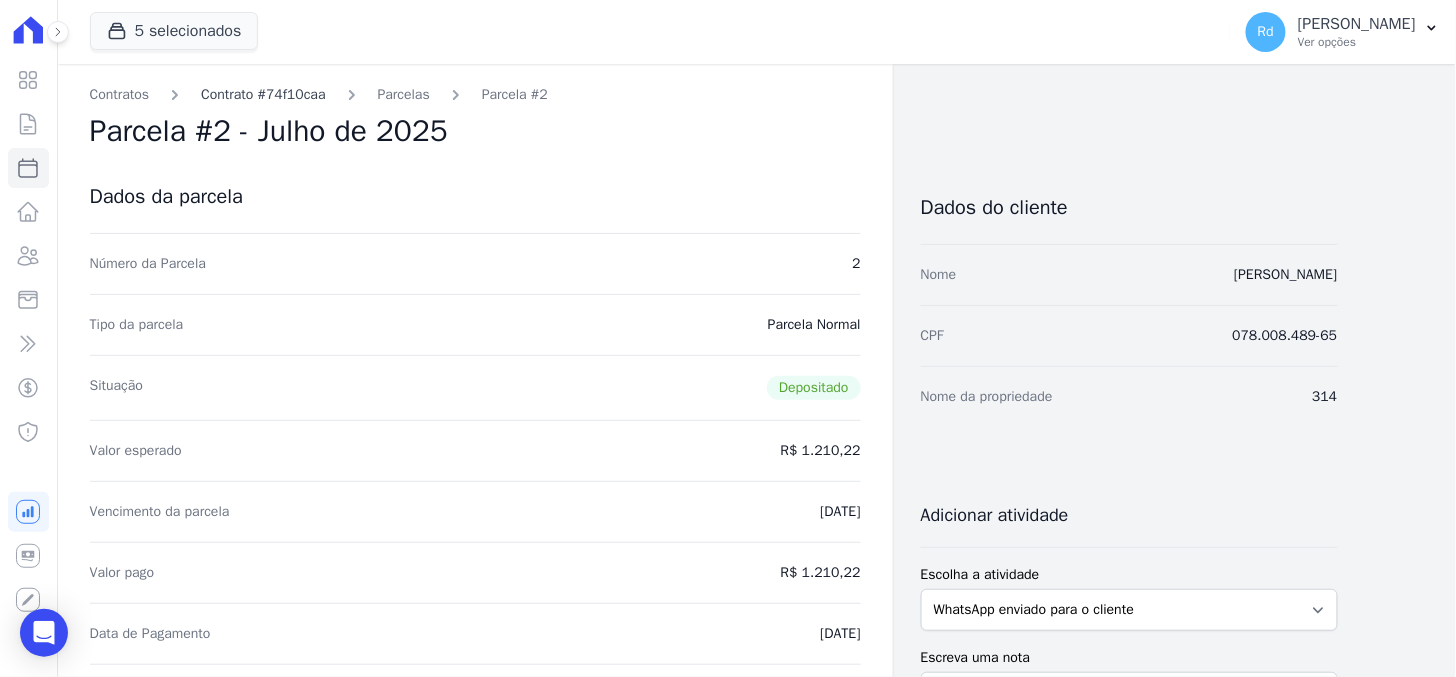 click on "Contrato
#74f10caa" at bounding box center [263, 94] 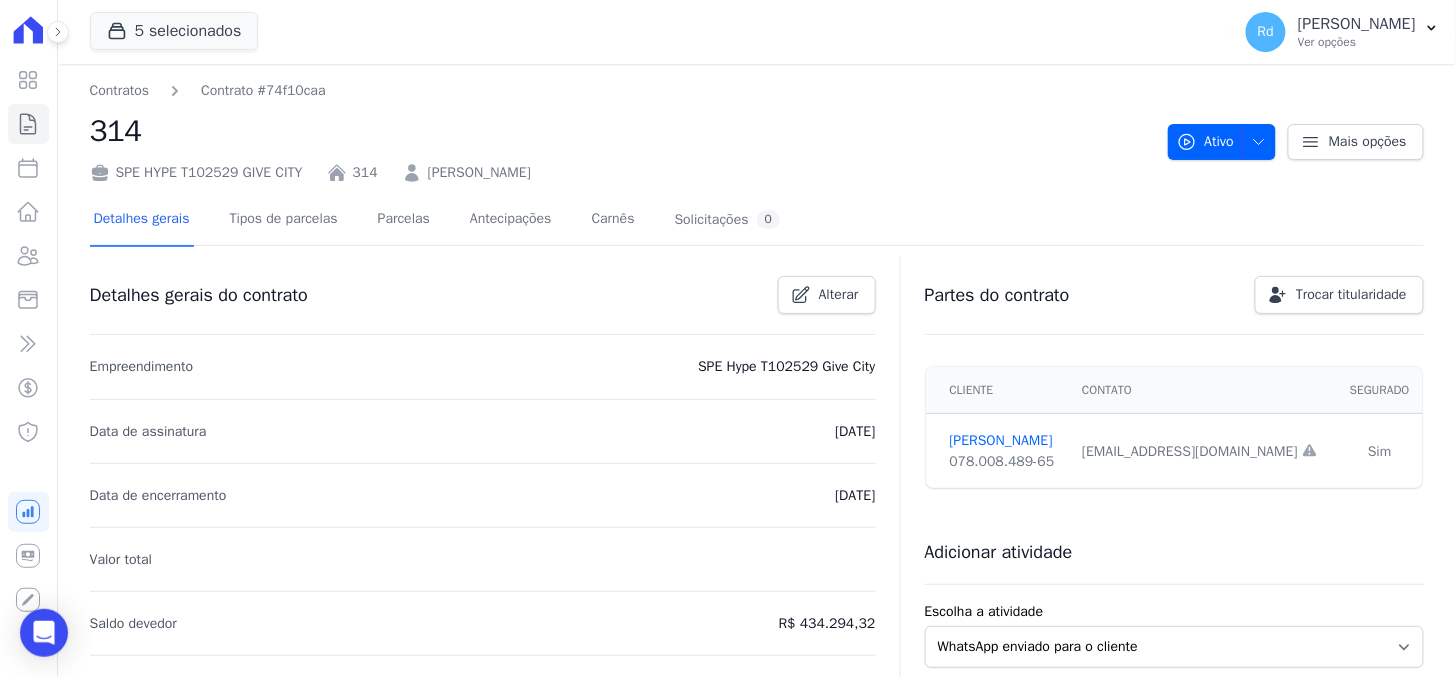 scroll, scrollTop: 222, scrollLeft: 0, axis: vertical 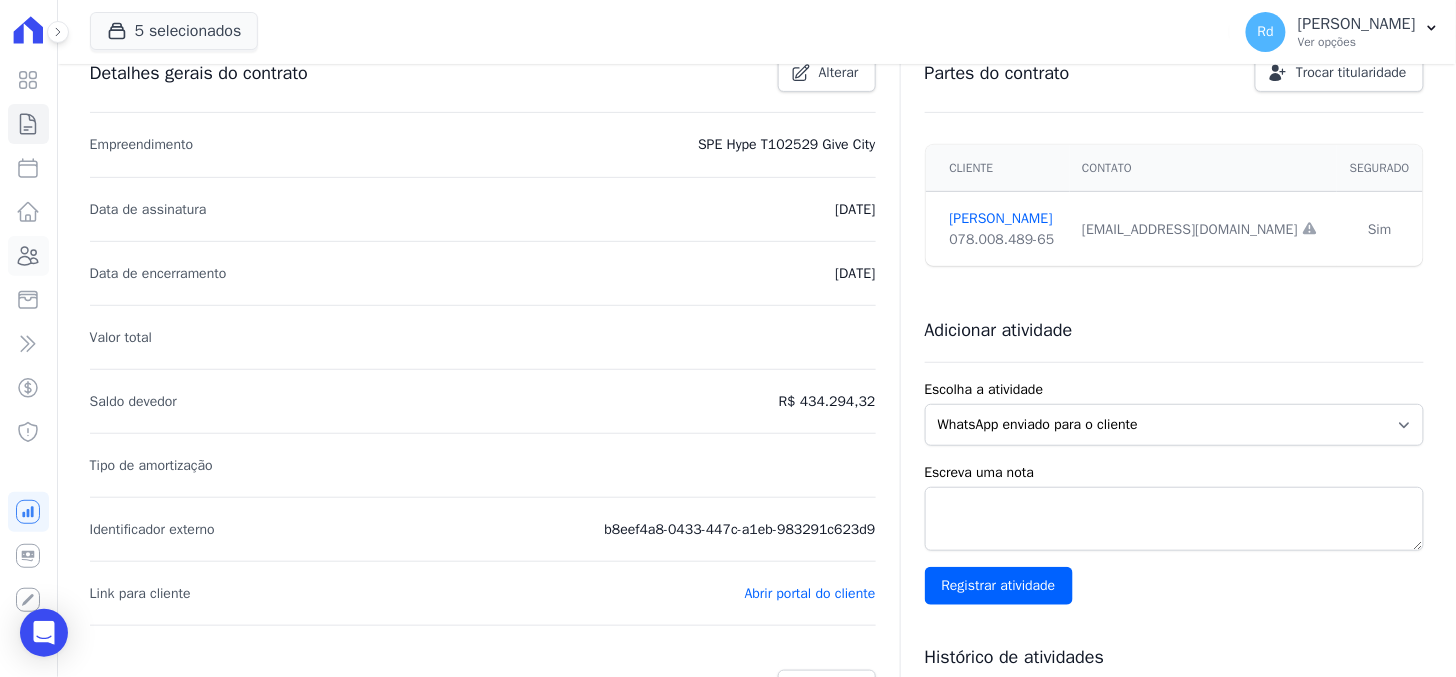 click 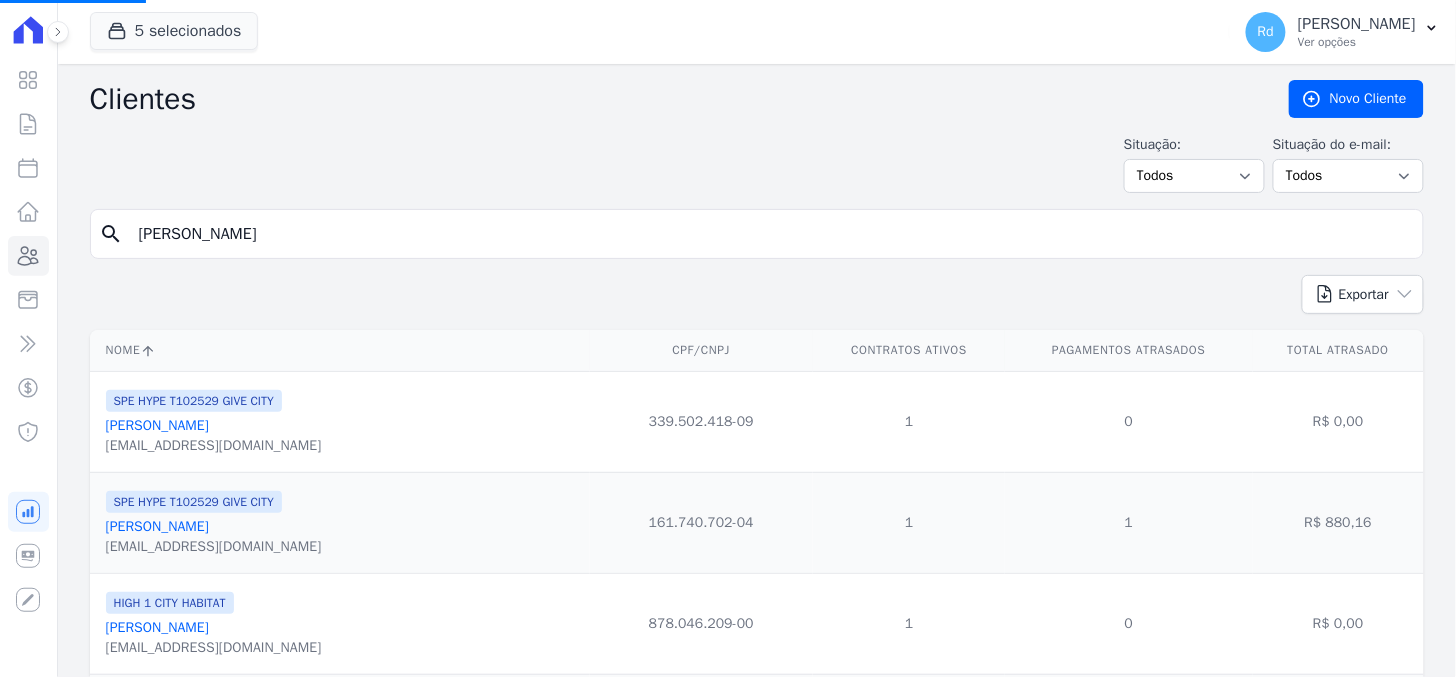 click on "bruna hide" at bounding box center (771, 234) 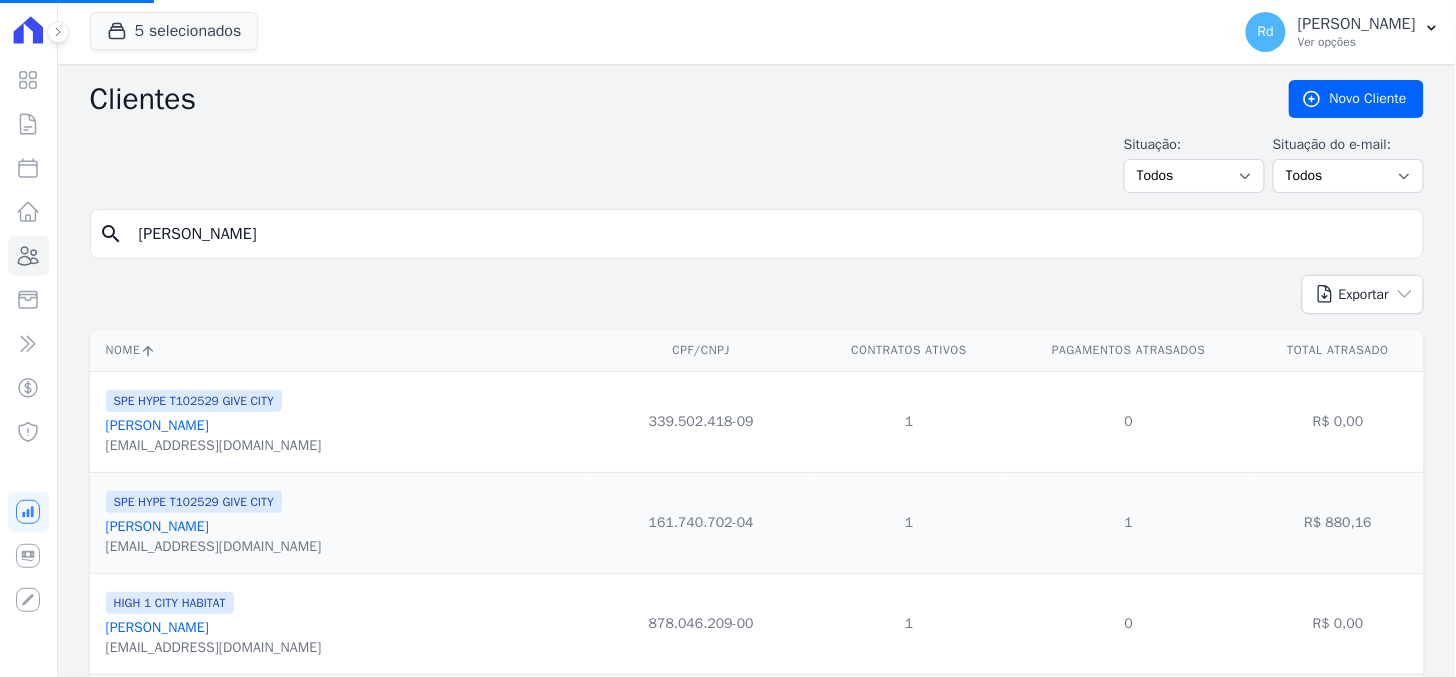 click on "bruna hide" at bounding box center [771, 234] 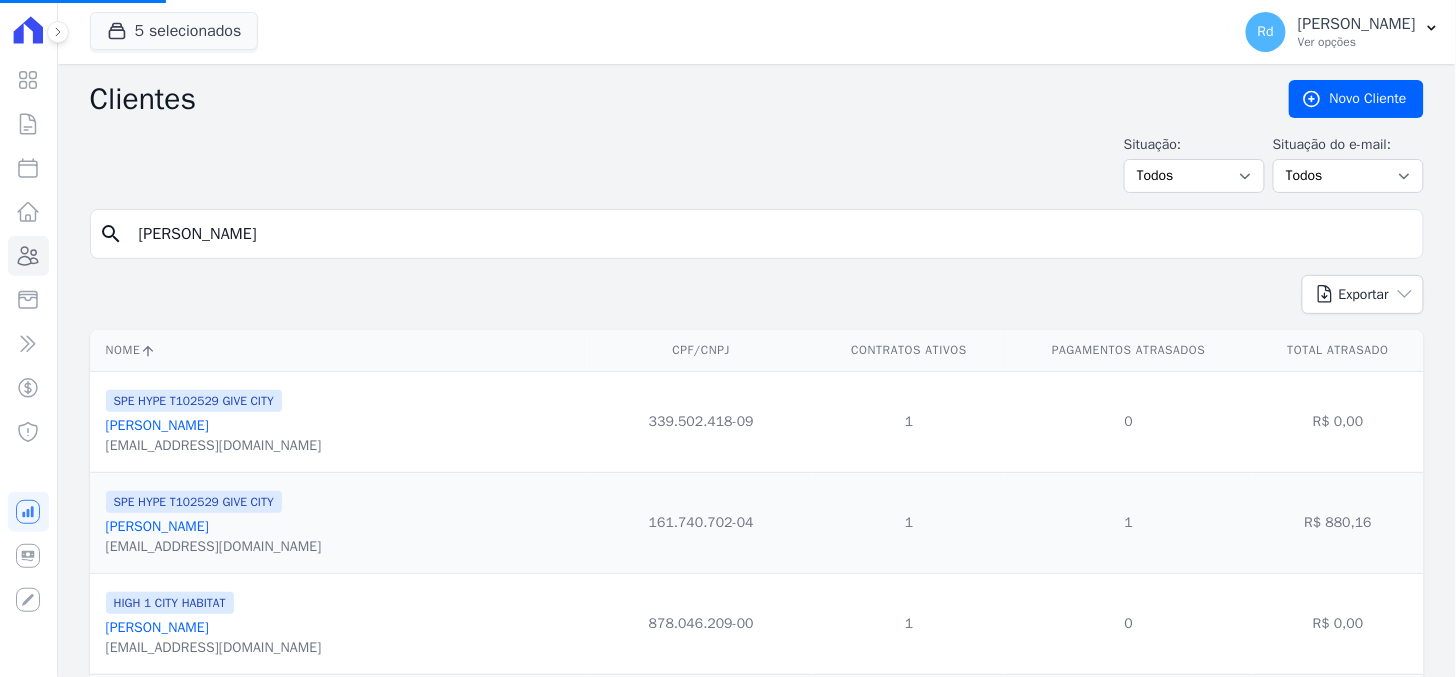 click on "bruna hide" at bounding box center [771, 234] 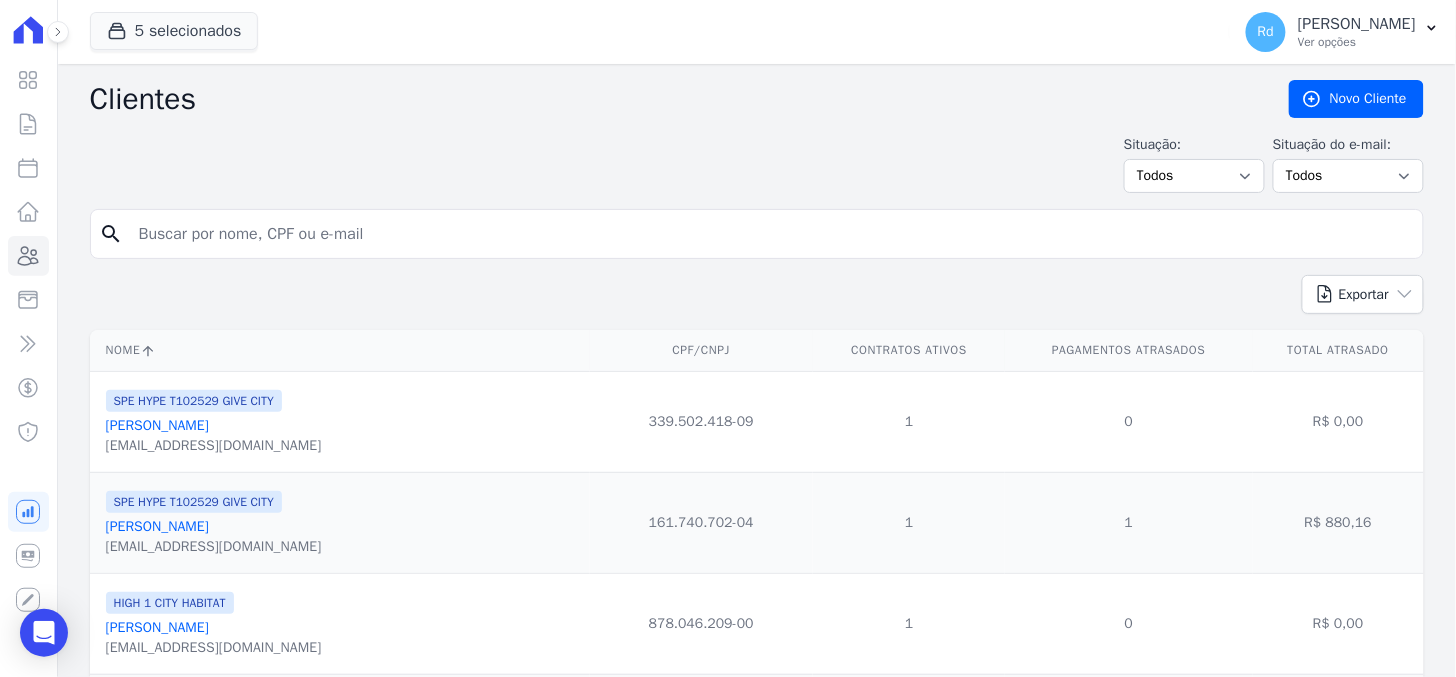 click at bounding box center (771, 234) 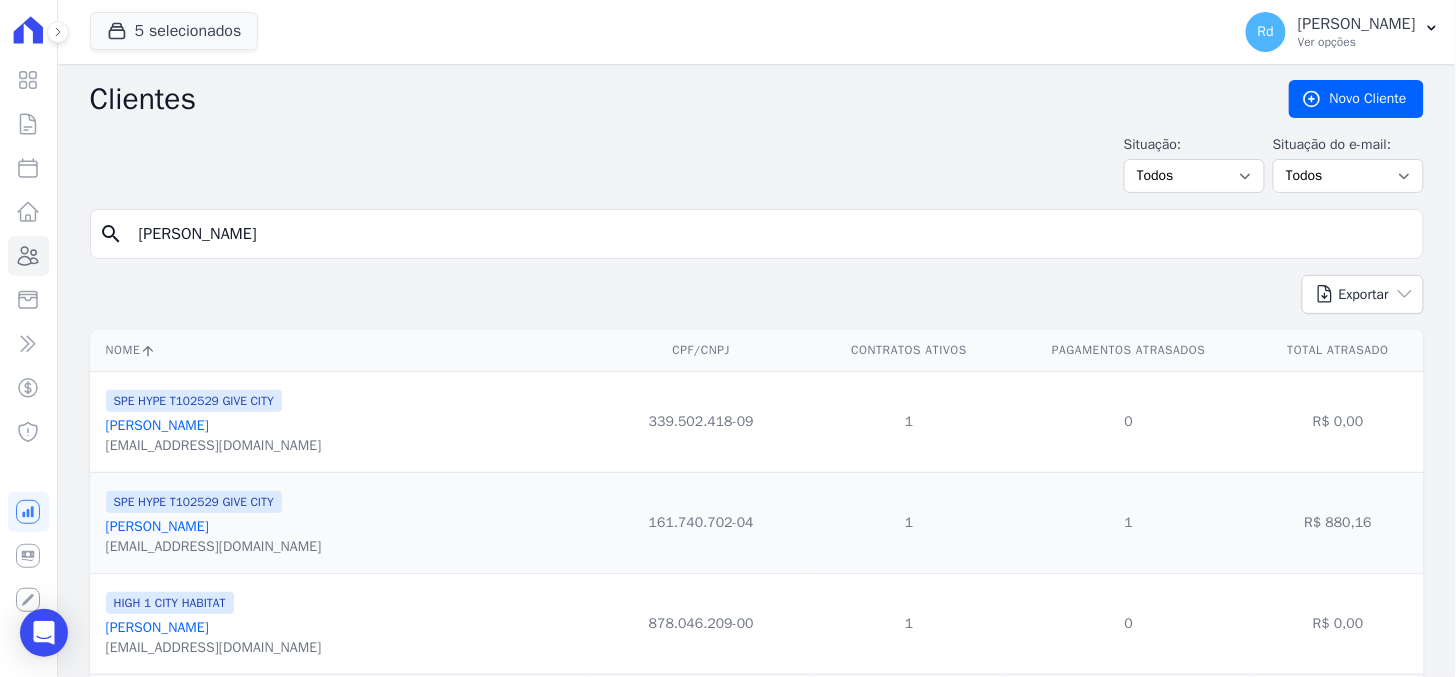 type on "nilda mari" 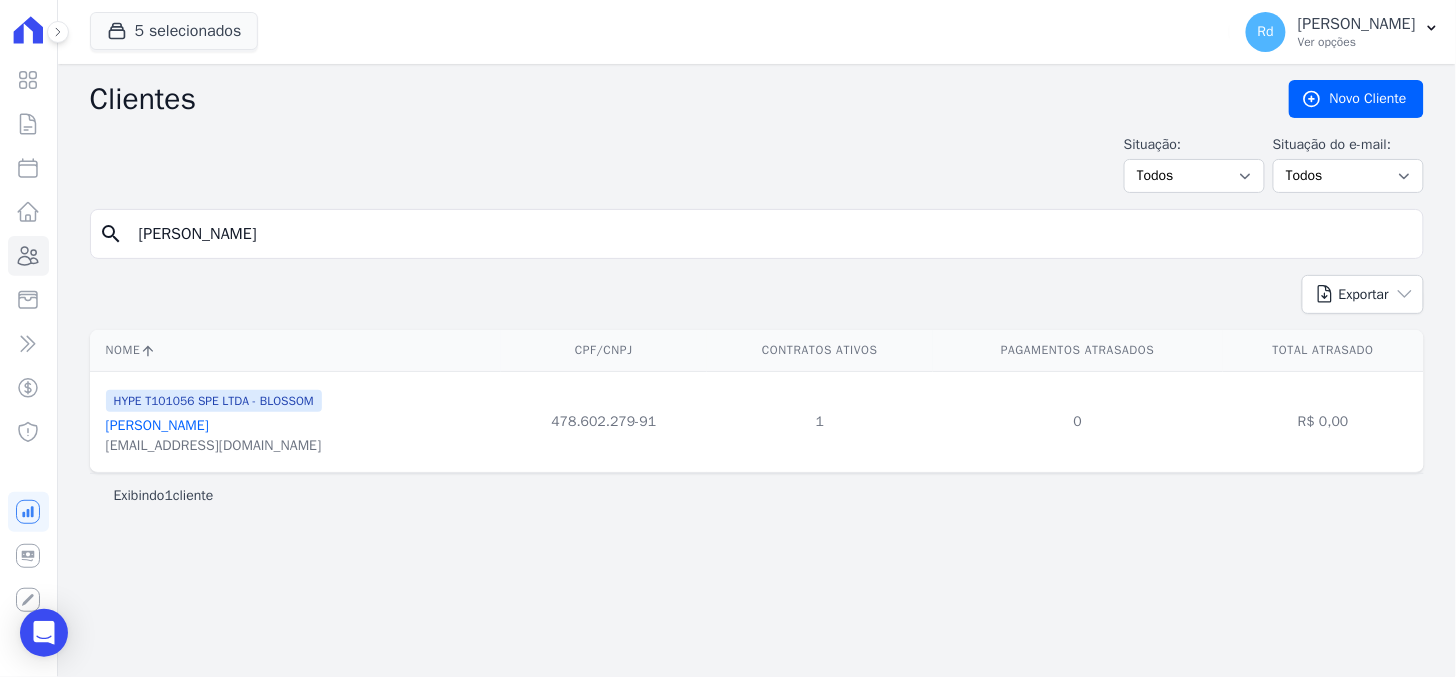 click on "nildabetinardi@yahoo.com" at bounding box center [214, 446] 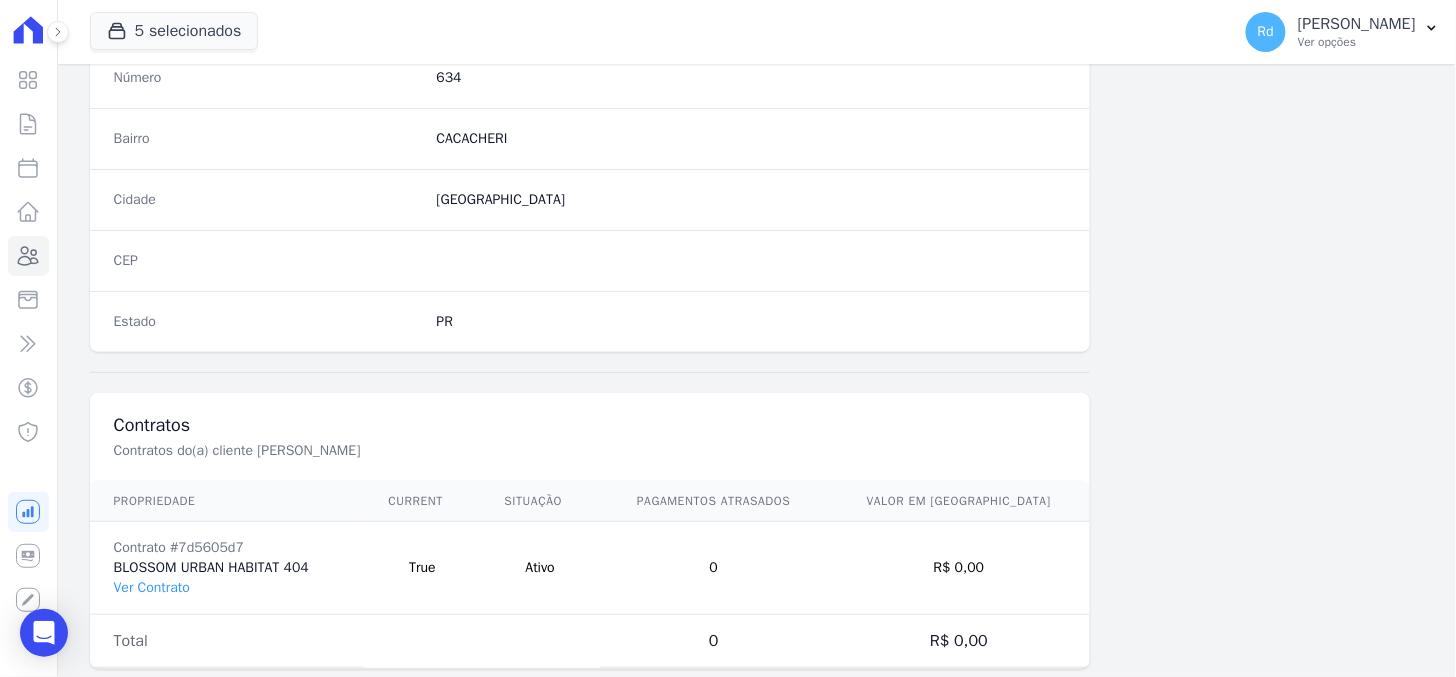 scroll, scrollTop: 1196, scrollLeft: 0, axis: vertical 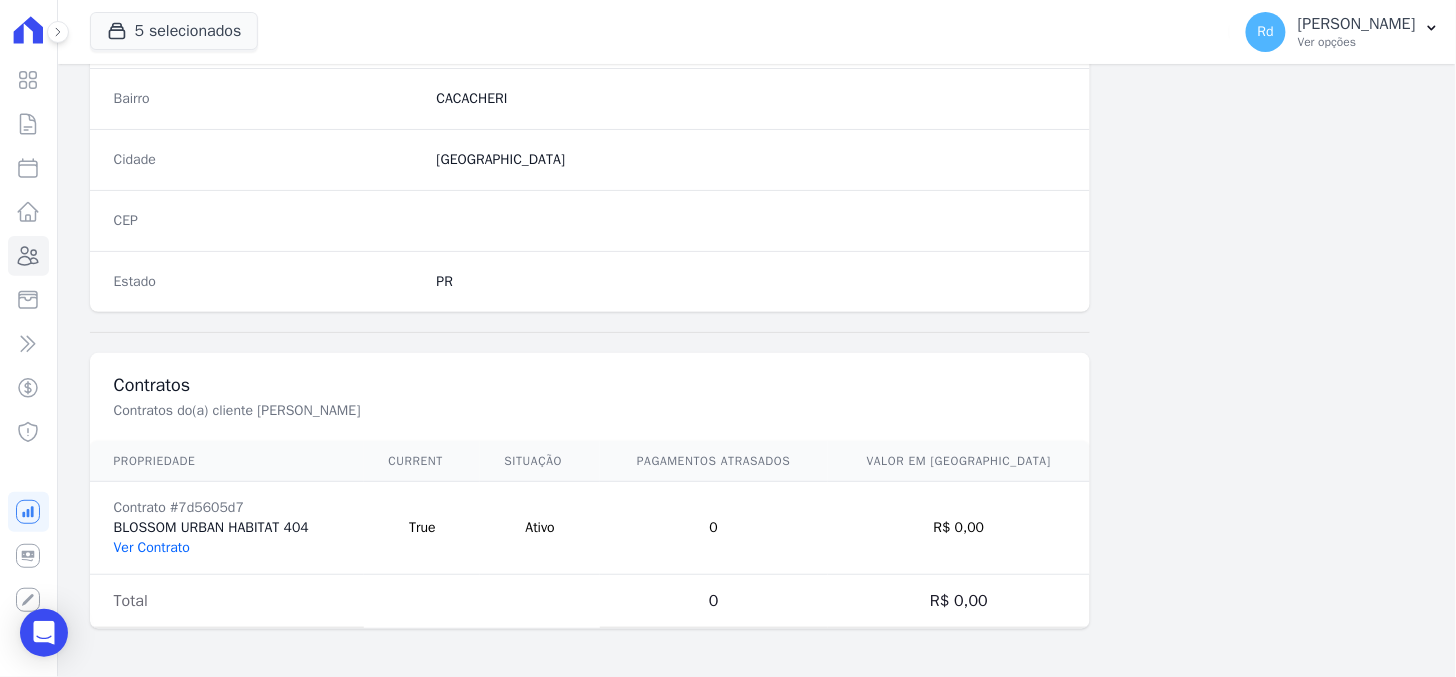 click on "Ver Contrato" at bounding box center (152, 547) 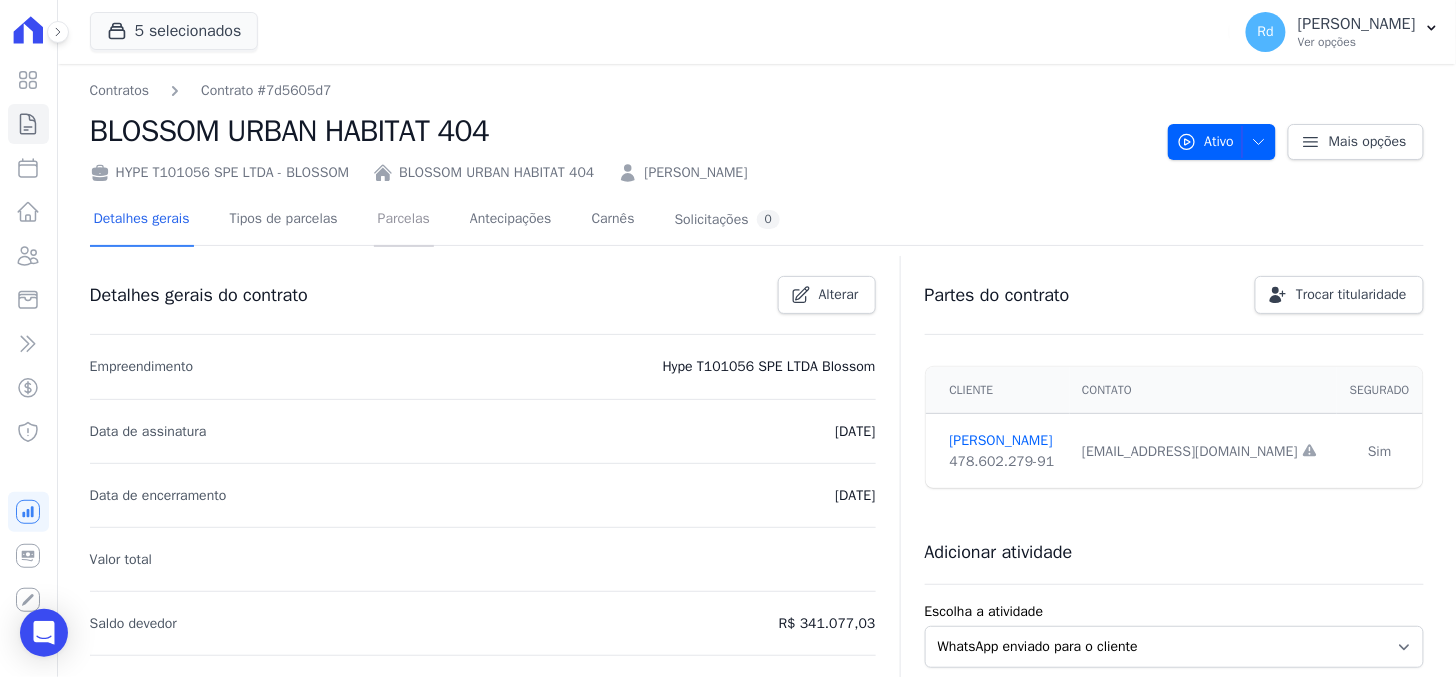 click on "Parcelas" at bounding box center (404, 220) 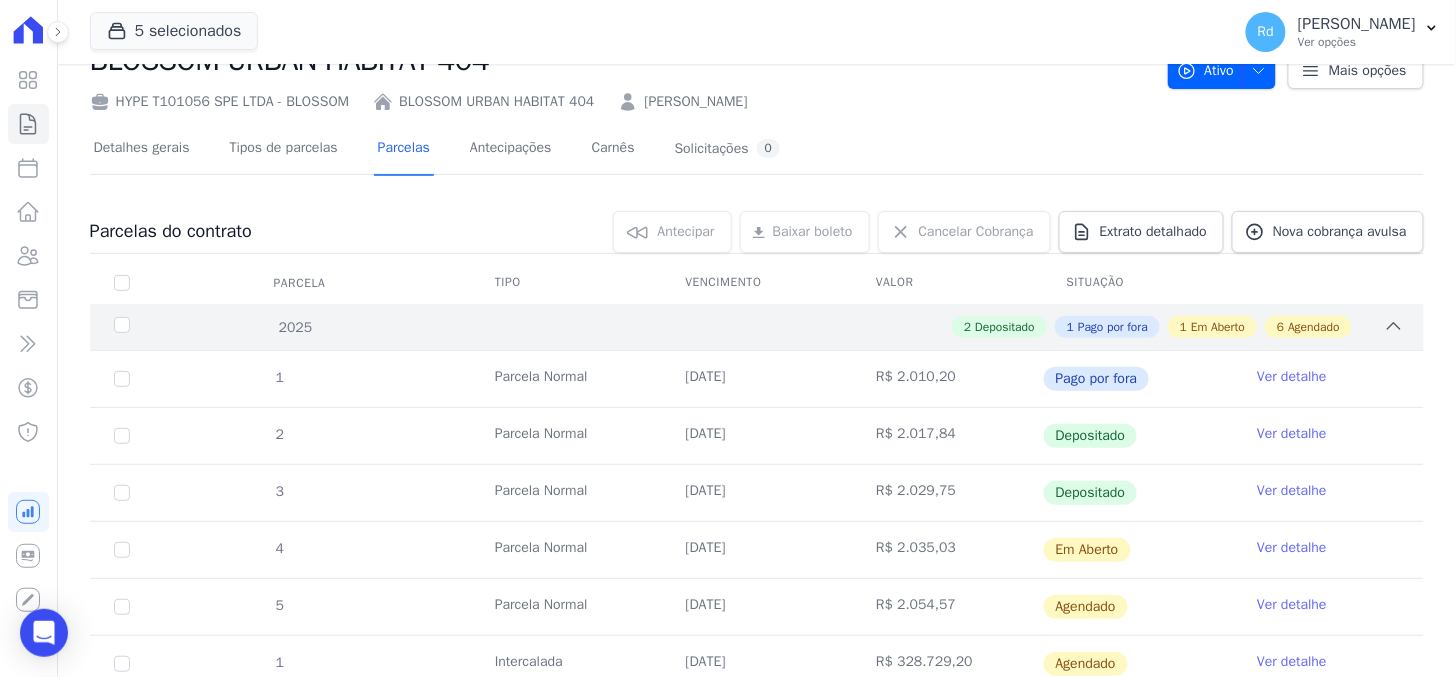 scroll, scrollTop: 111, scrollLeft: 0, axis: vertical 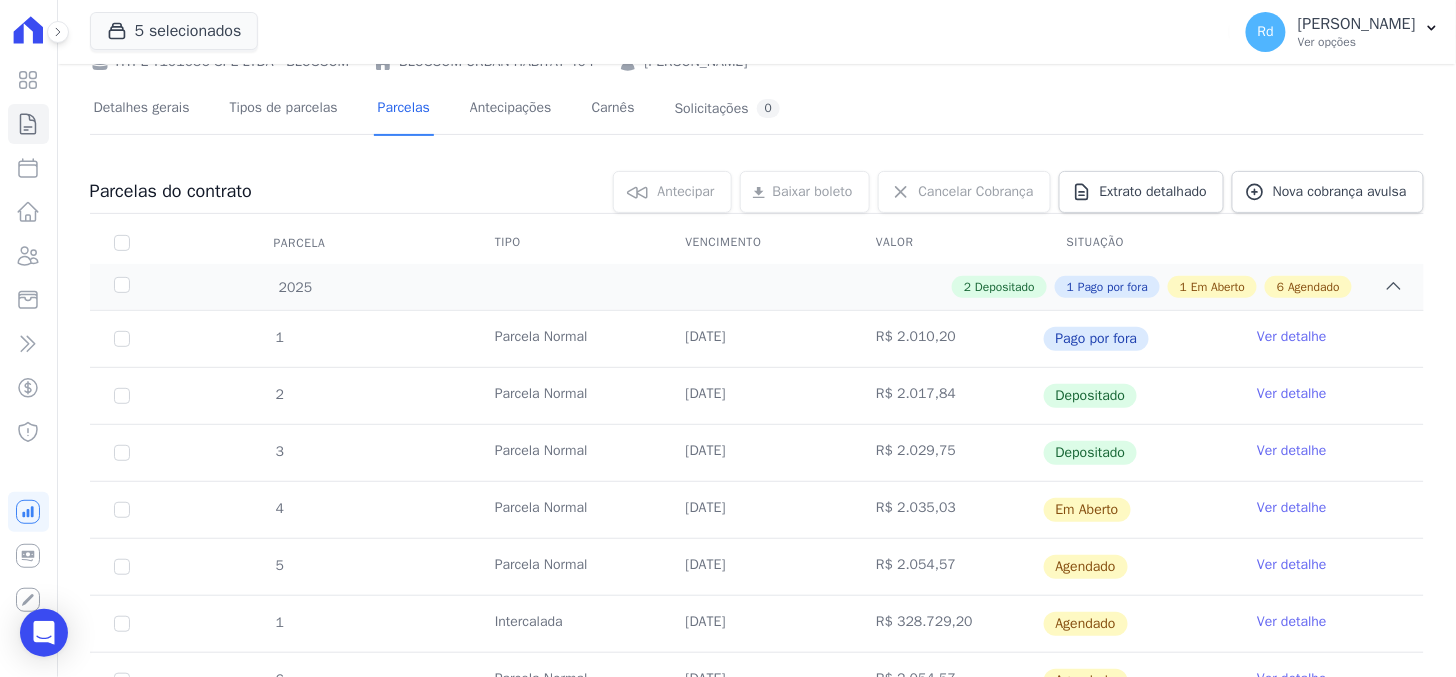 click on "Ver detalhe" at bounding box center [1292, 508] 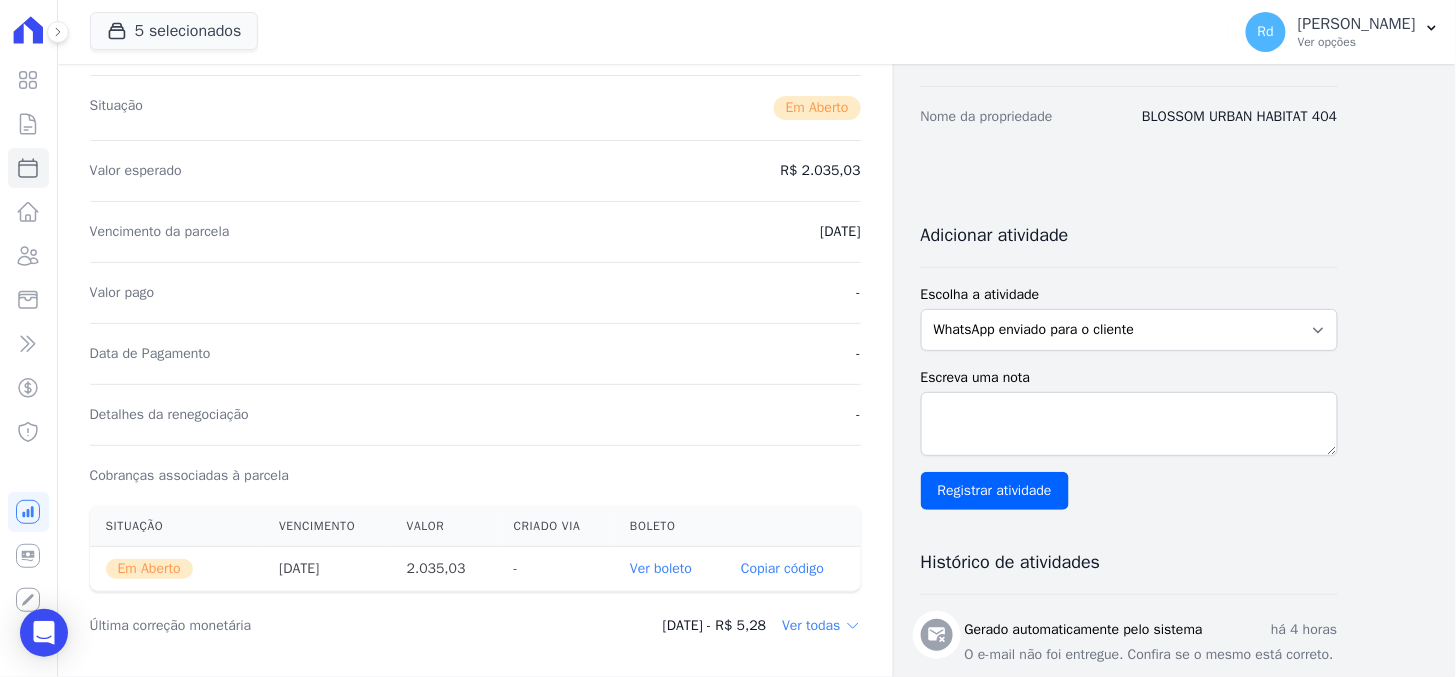 scroll, scrollTop: 333, scrollLeft: 0, axis: vertical 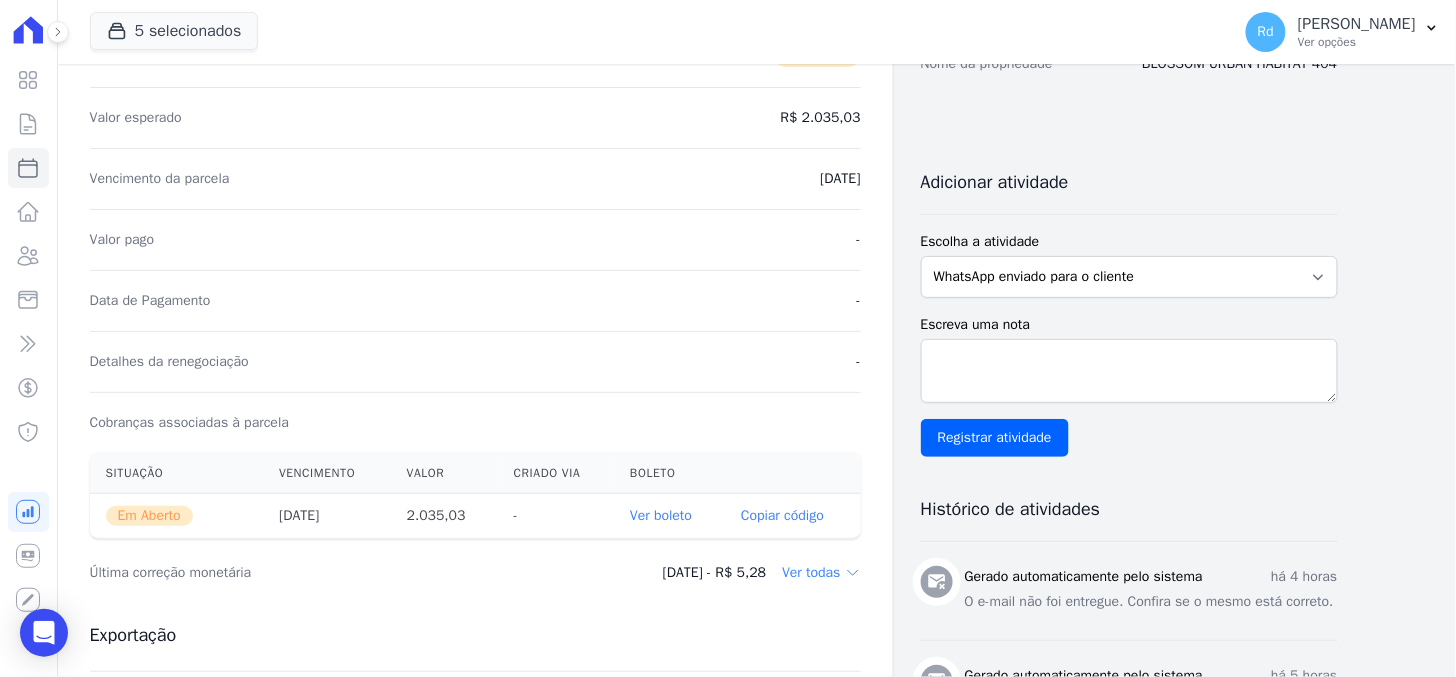 click on "Ver boleto" at bounding box center (661, 515) 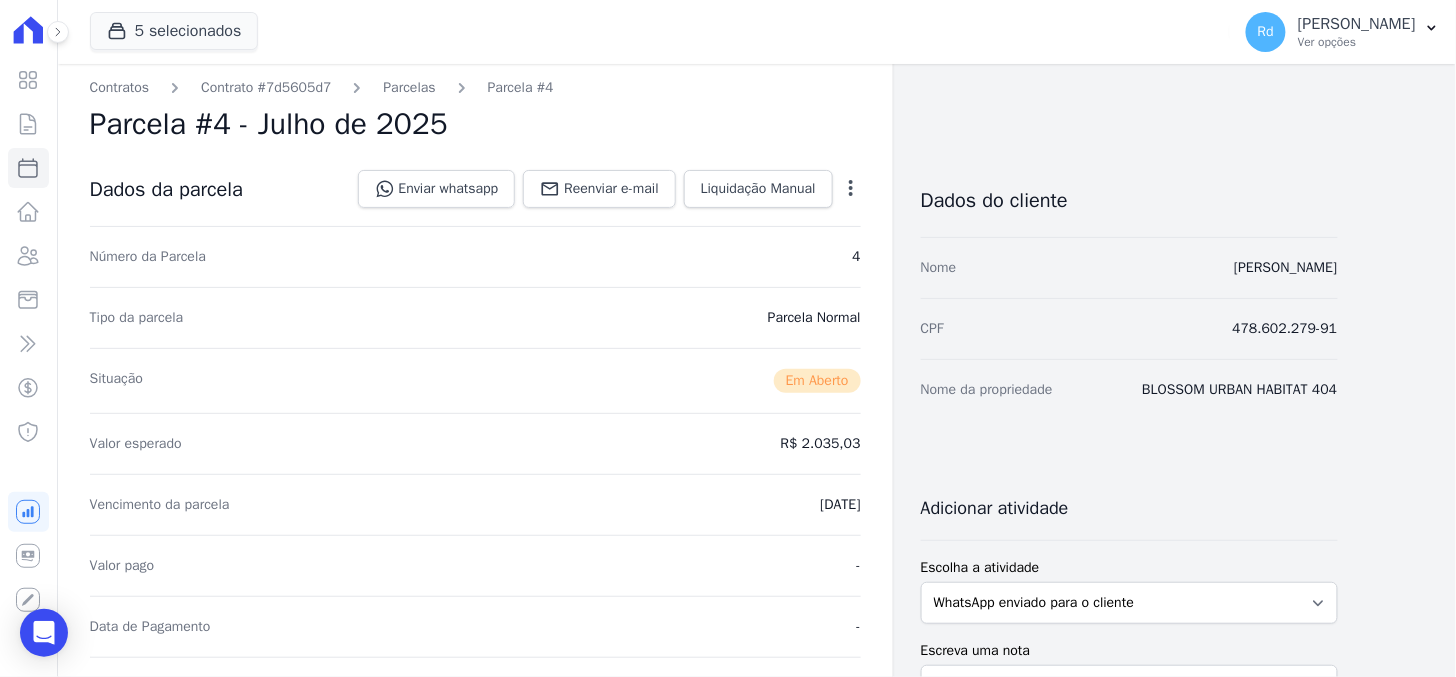 scroll, scrollTop: 0, scrollLeft: 0, axis: both 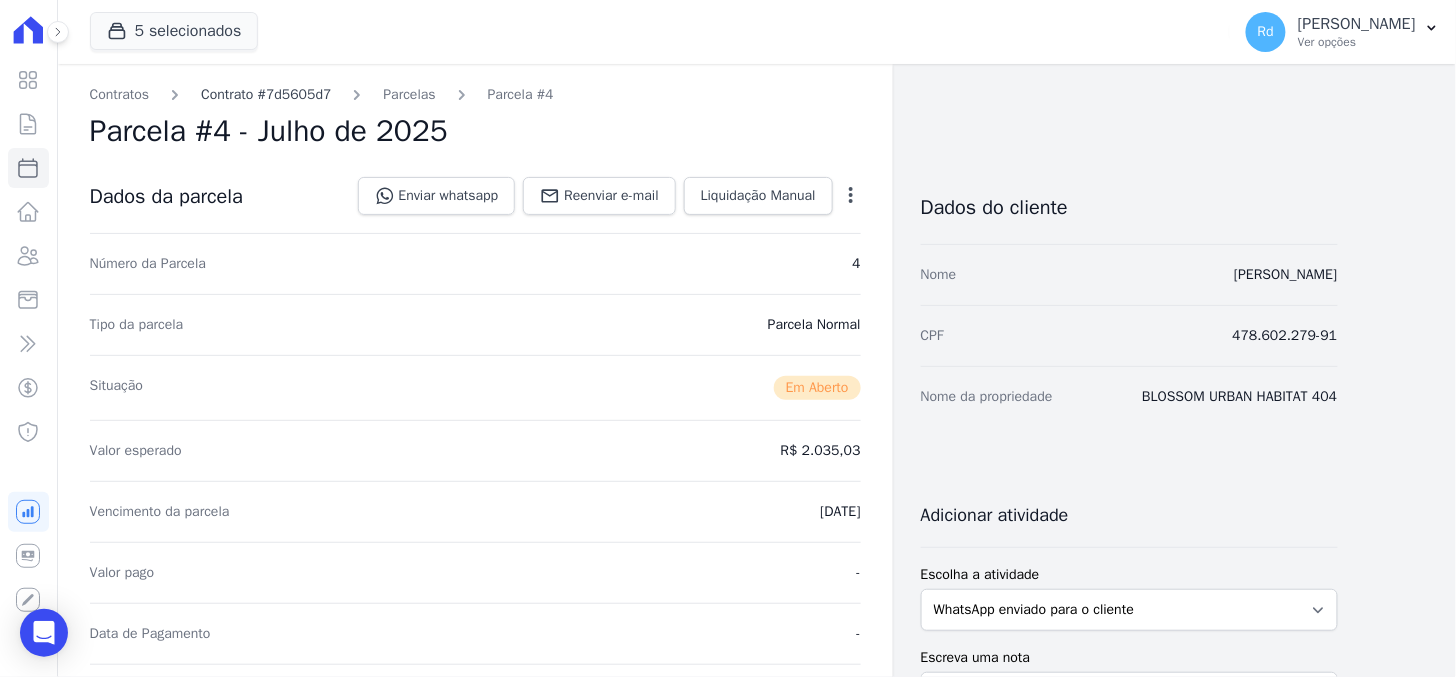 click on "Contrato
#7d5605d7" at bounding box center (266, 94) 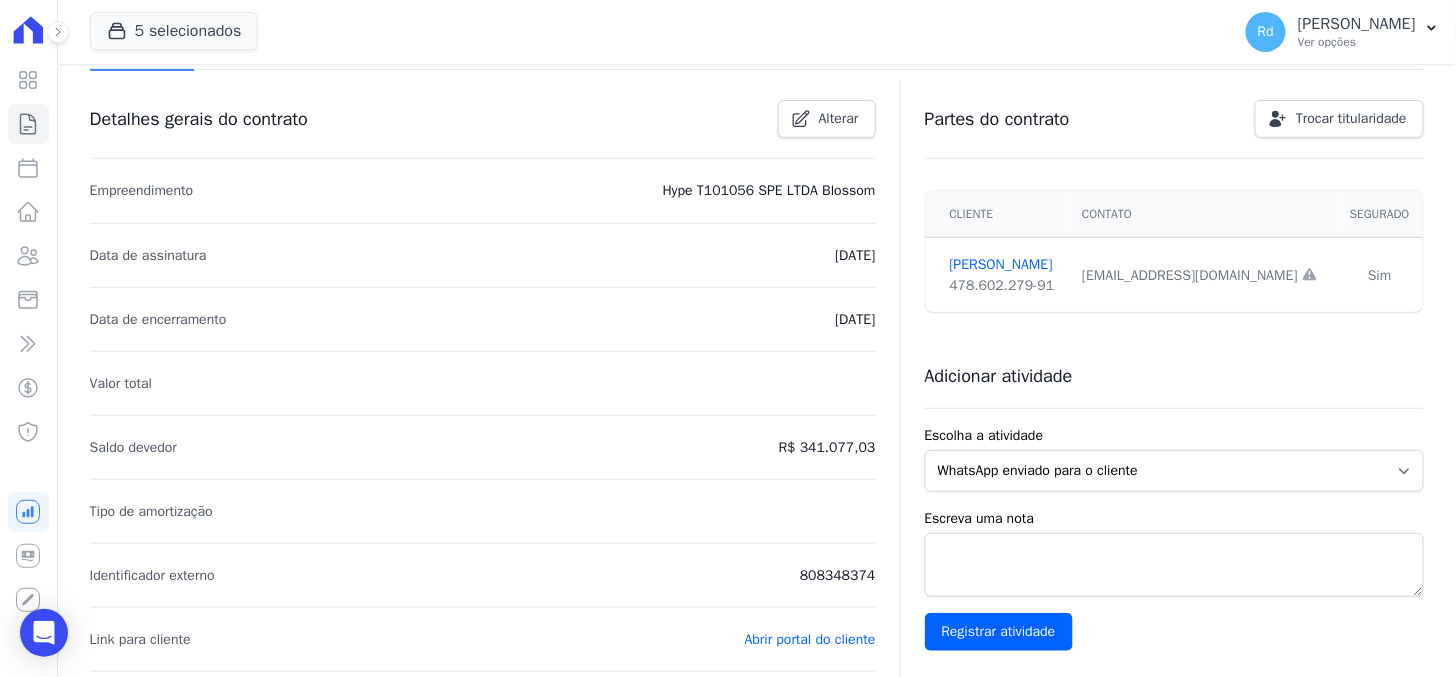 scroll, scrollTop: 222, scrollLeft: 0, axis: vertical 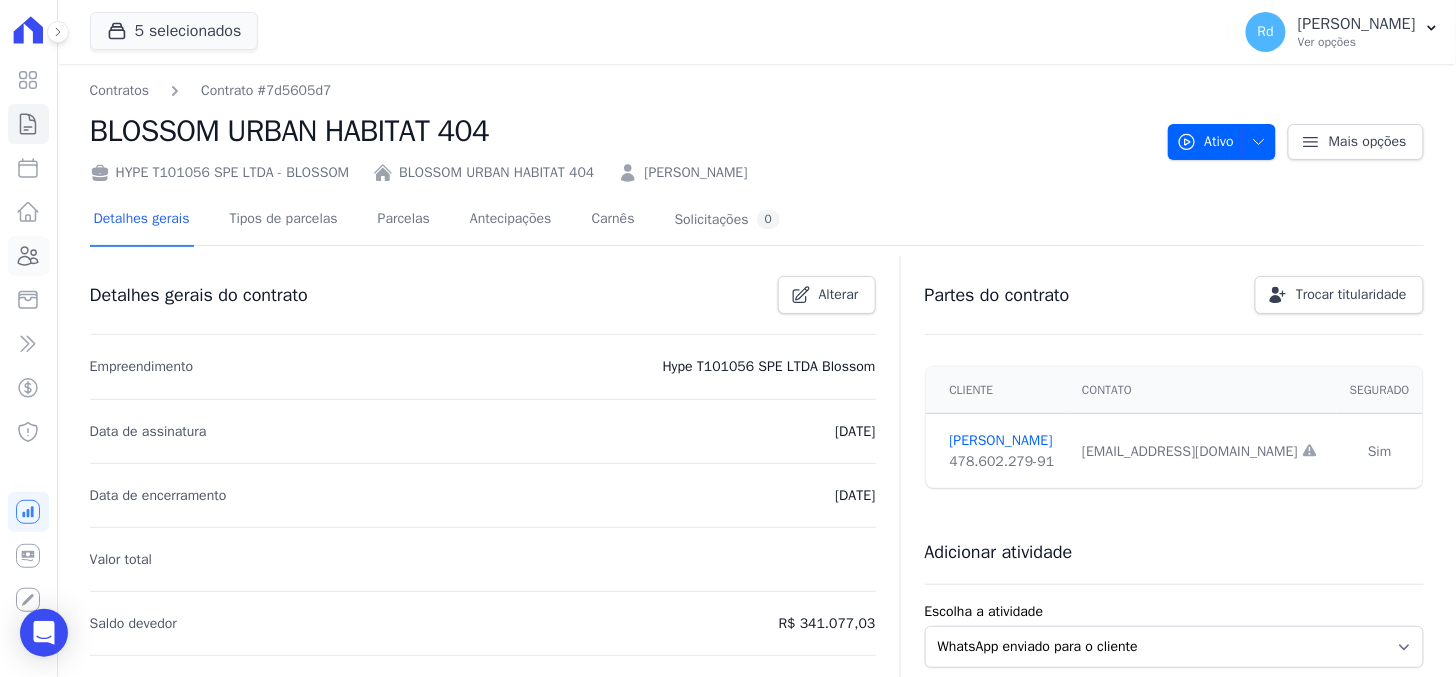 click on "Clientes" at bounding box center [28, 256] 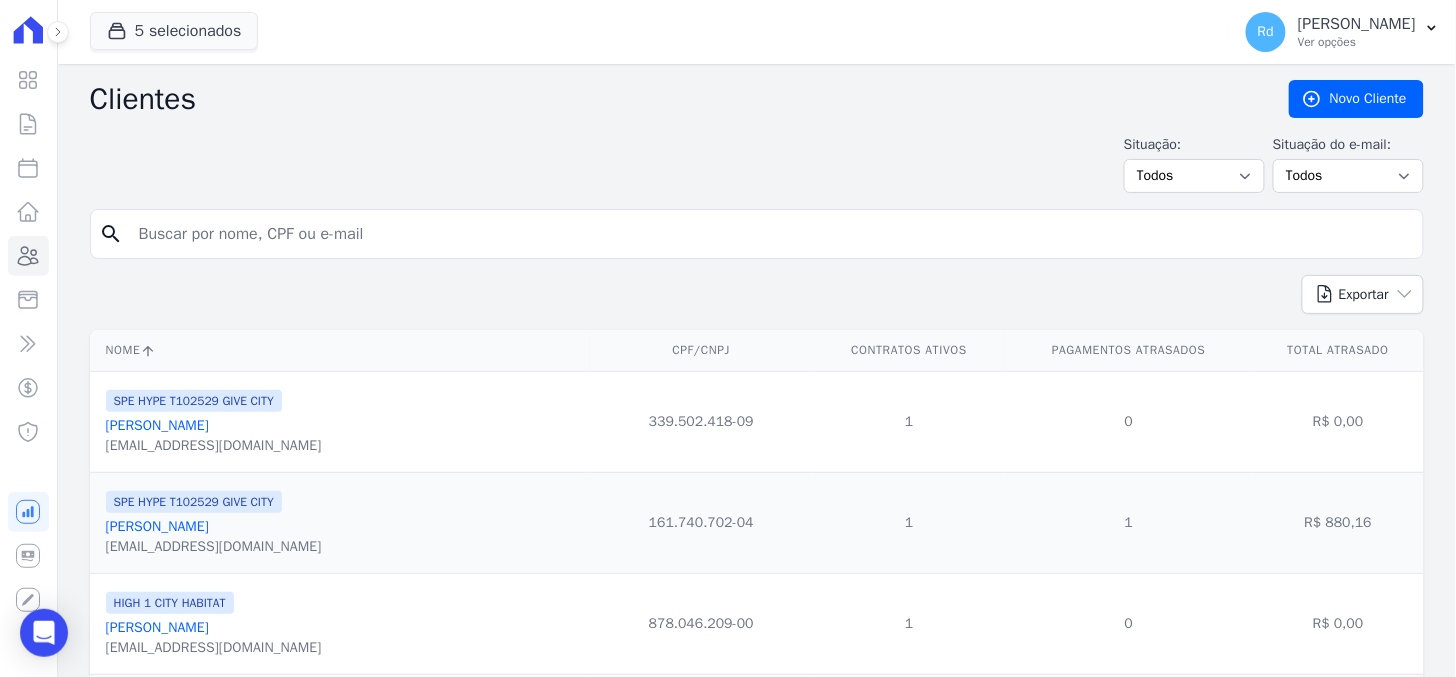 click at bounding box center (771, 234) 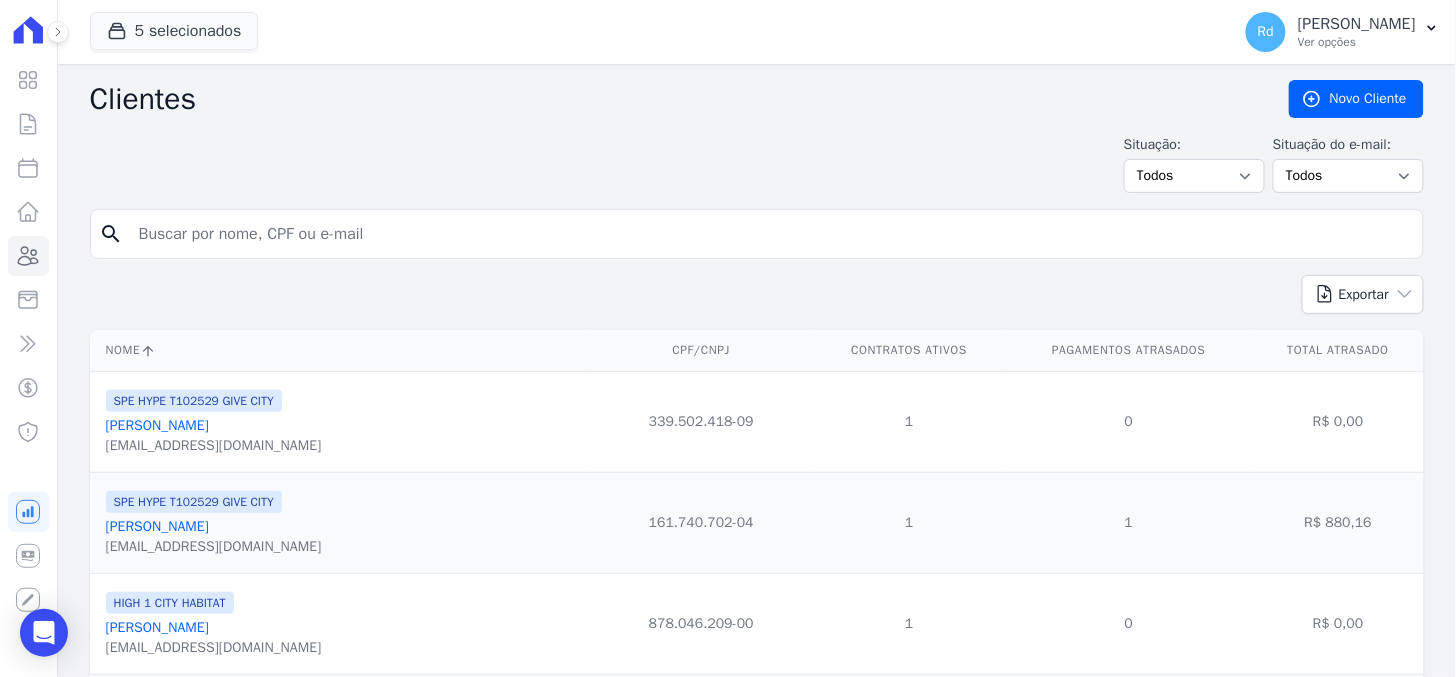 paste on "Diego Rodrigo da Silva" 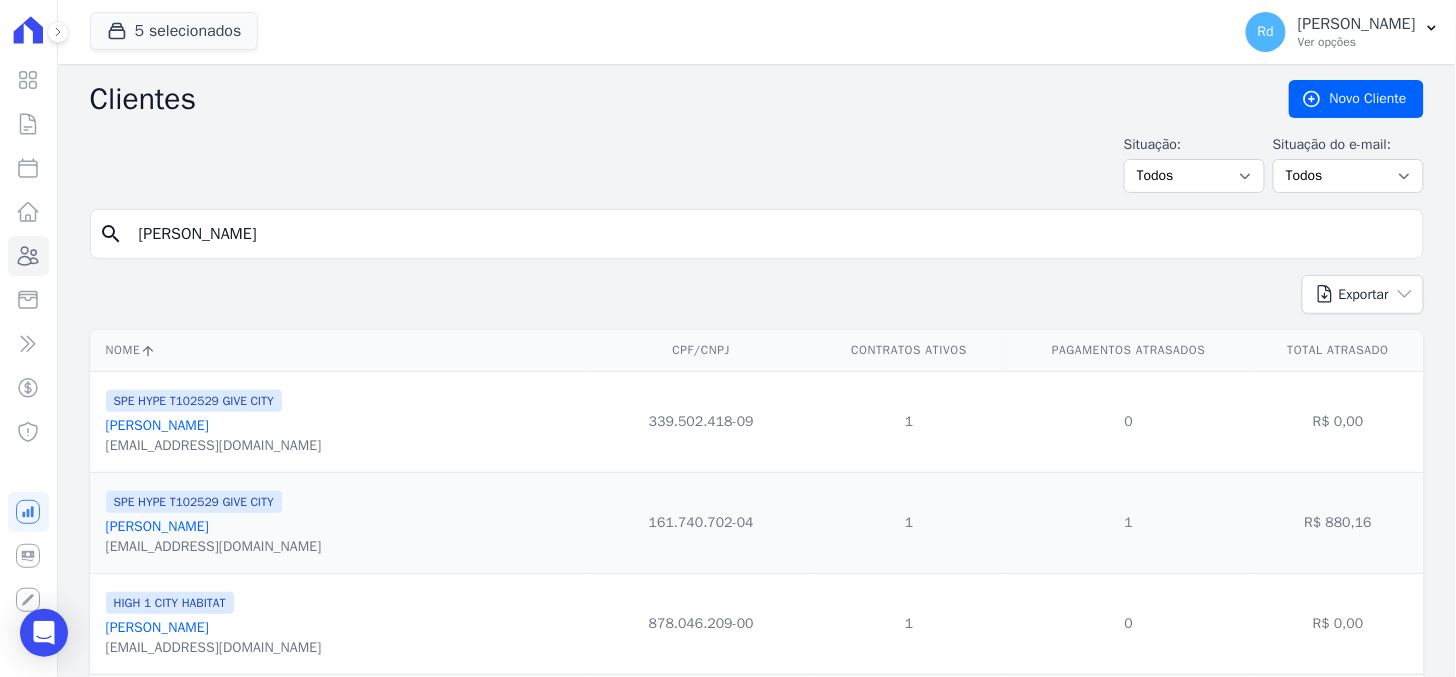 click on "Diego Rodrigo da Silva" at bounding box center [771, 234] 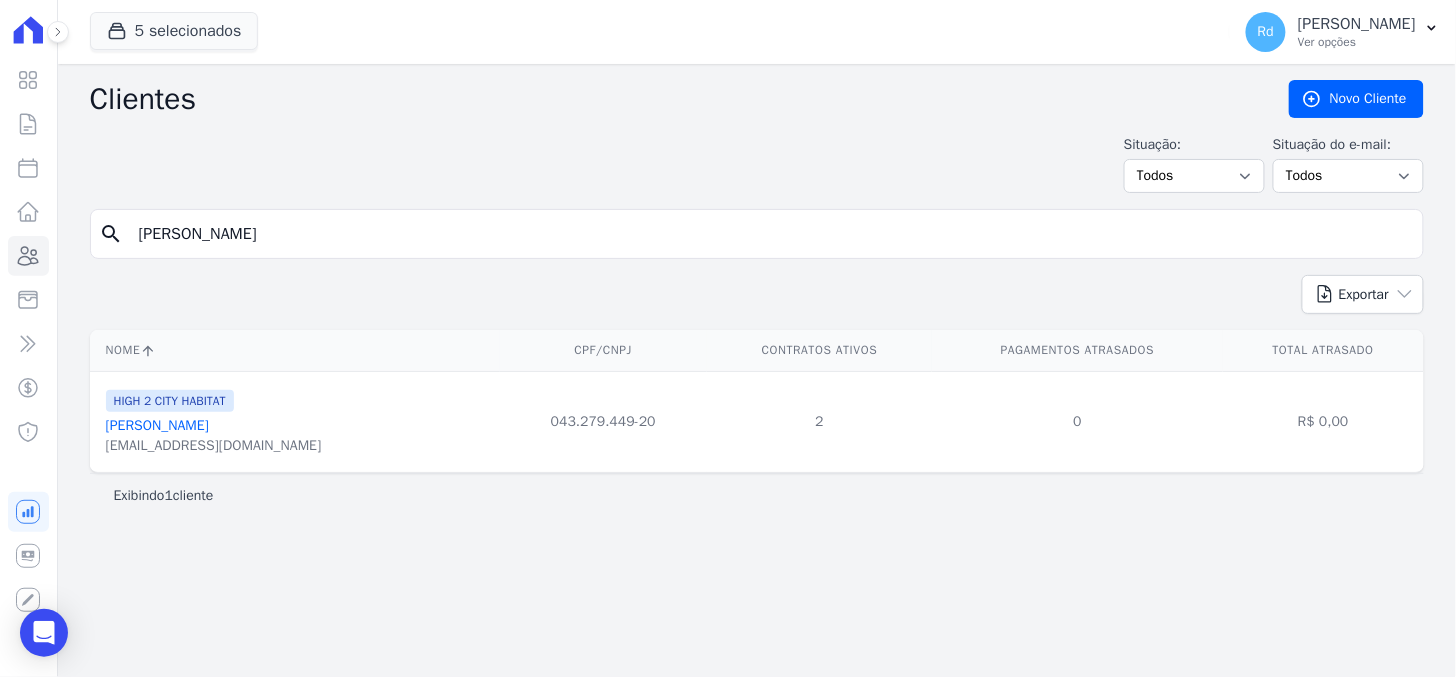 click on "Diego Rodrigo Da Silva" at bounding box center [157, 425] 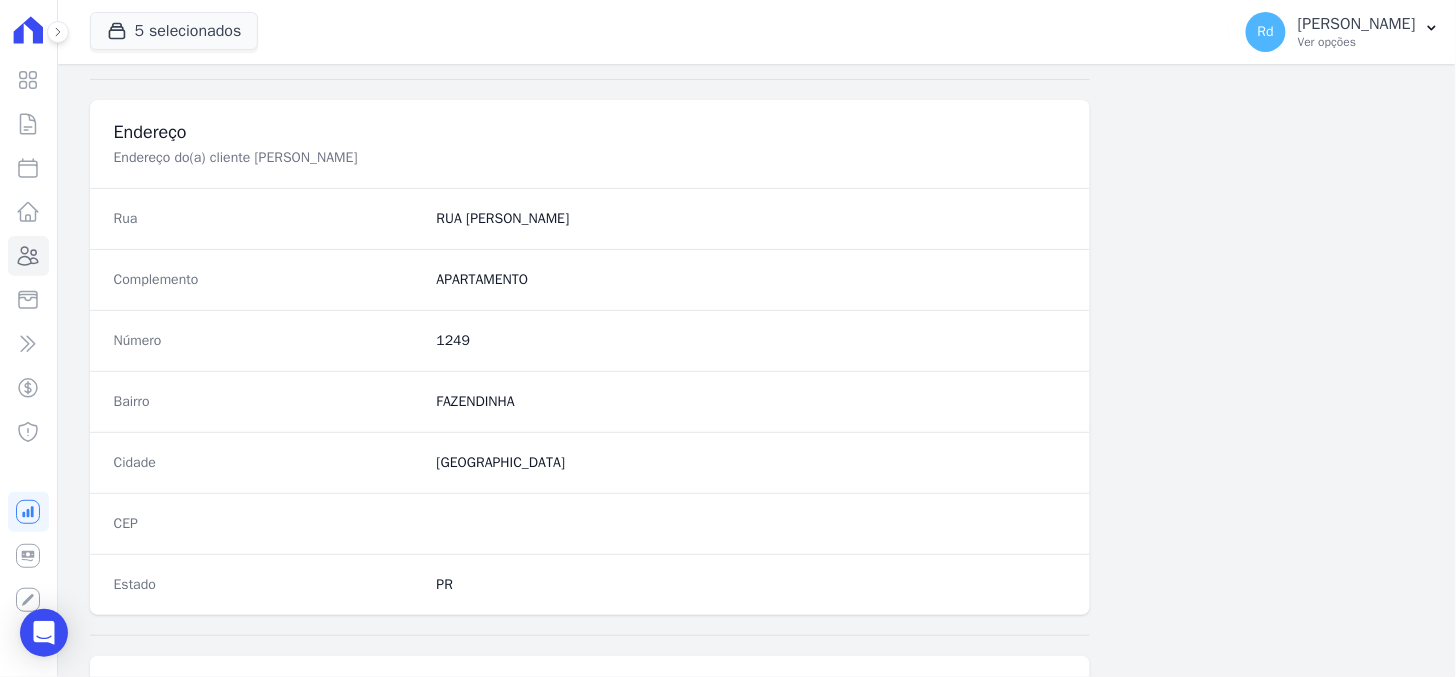 scroll, scrollTop: 1111, scrollLeft: 0, axis: vertical 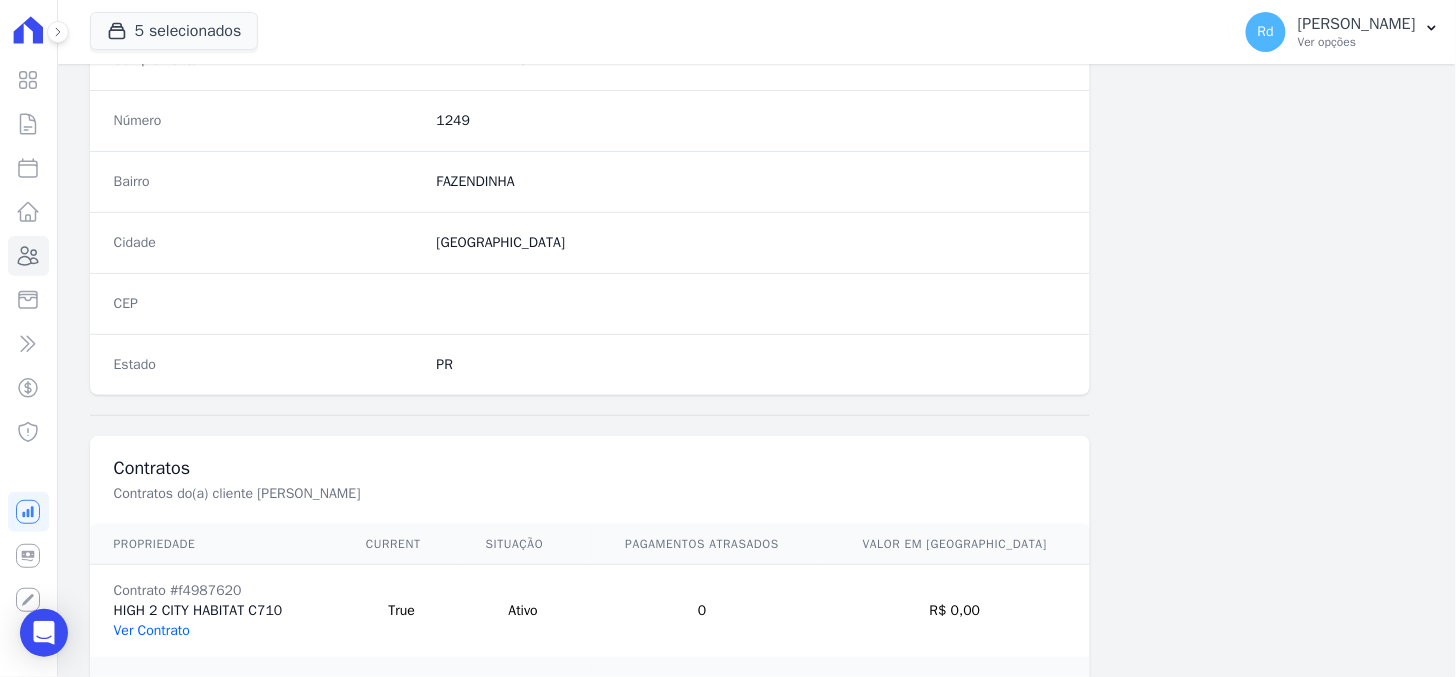 click on "Ver Contrato" at bounding box center (152, 630) 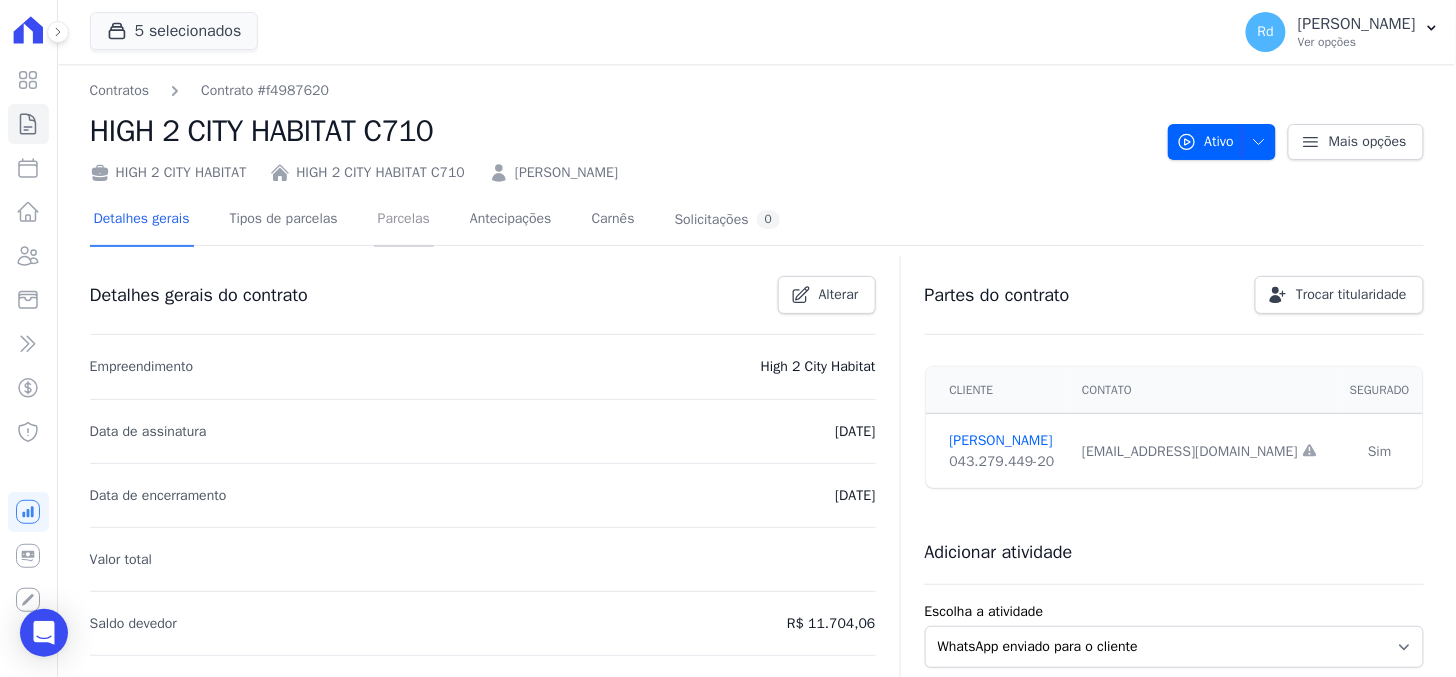 click on "Parcelas" at bounding box center (404, 220) 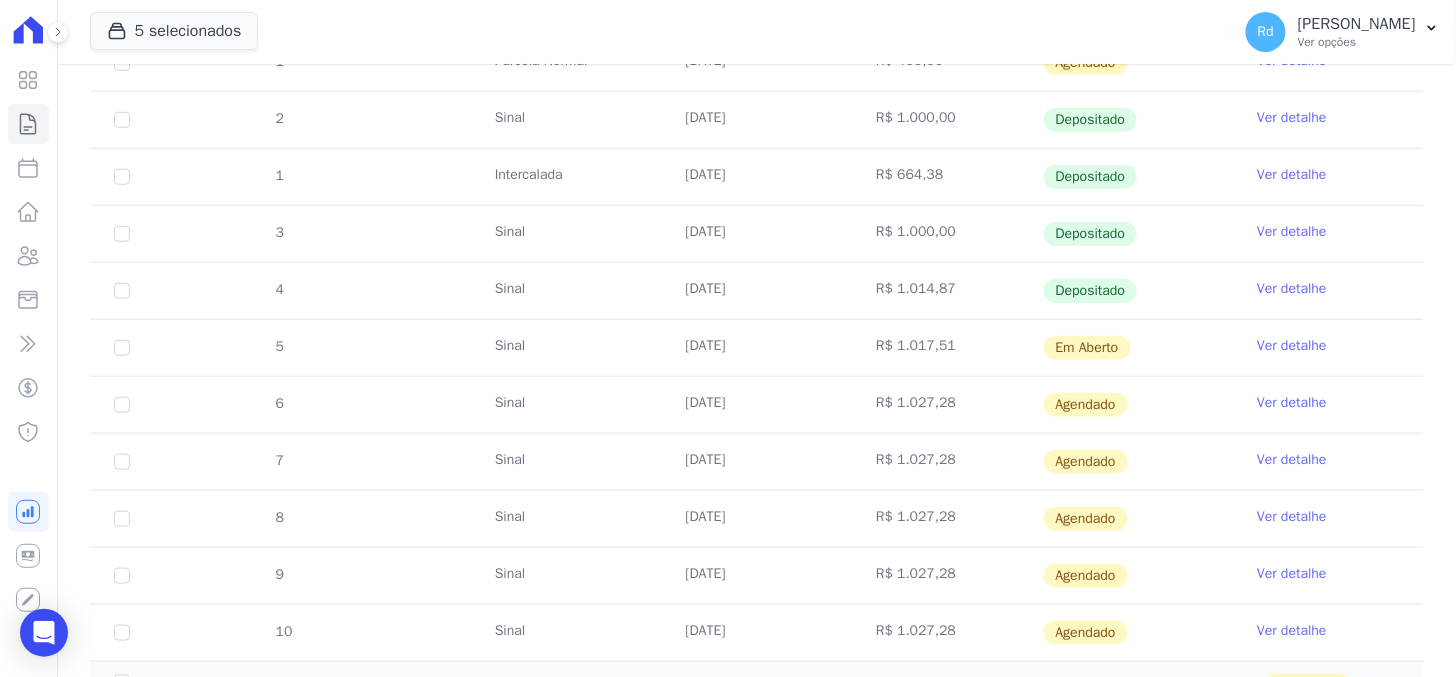 scroll, scrollTop: 534, scrollLeft: 0, axis: vertical 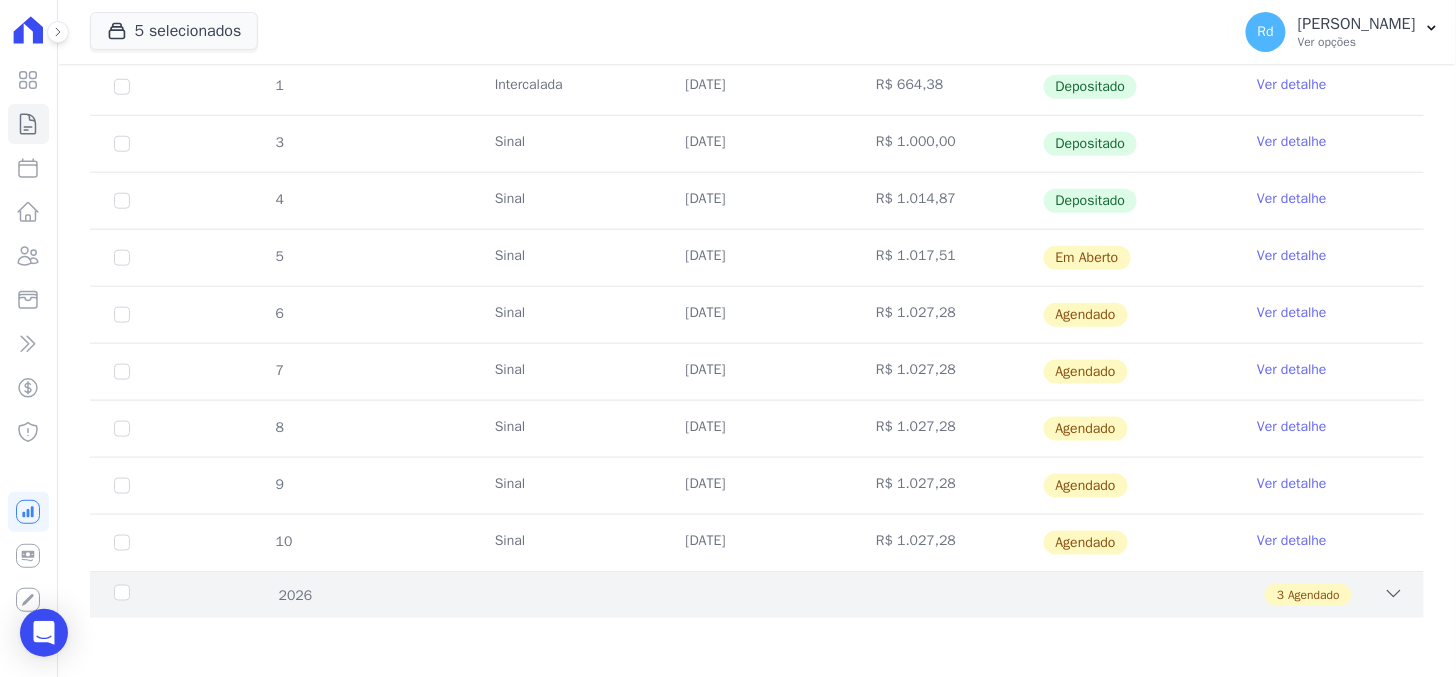 click on "2026
3
Agendado" at bounding box center (757, 594) 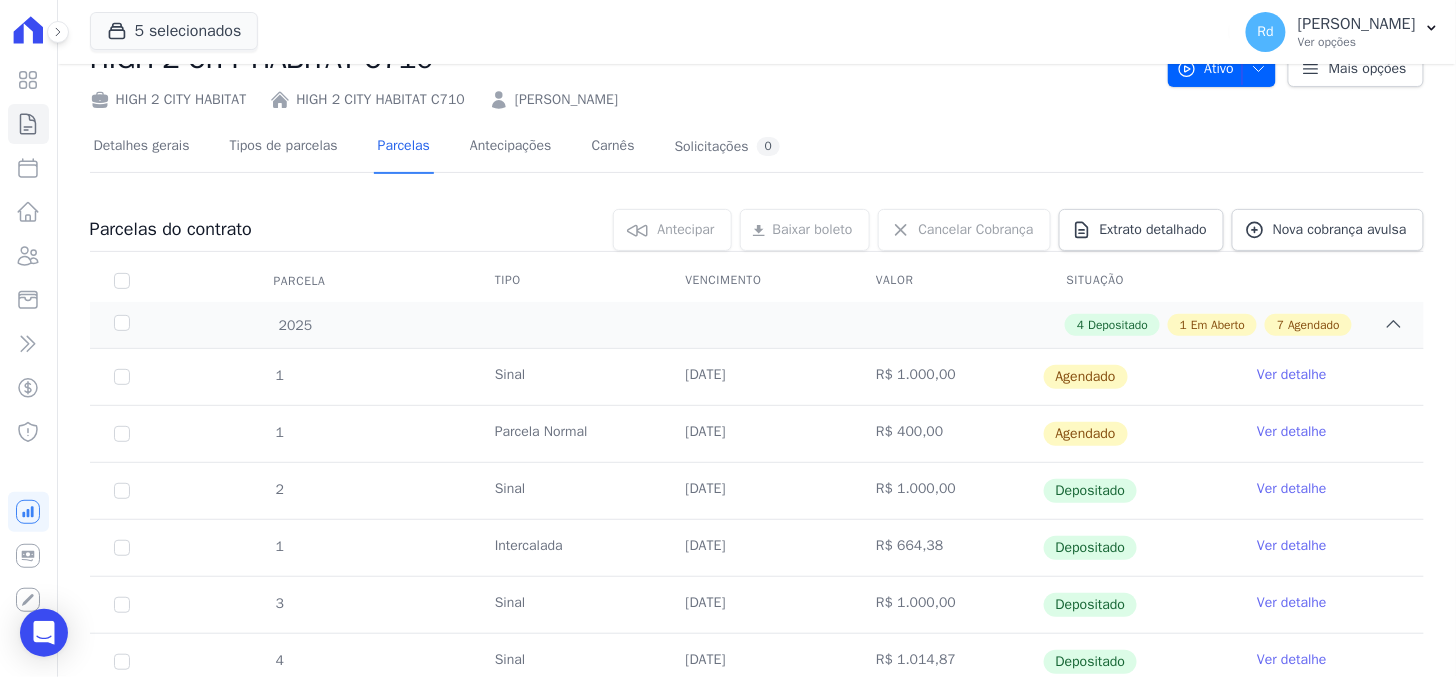 scroll, scrollTop: 0, scrollLeft: 0, axis: both 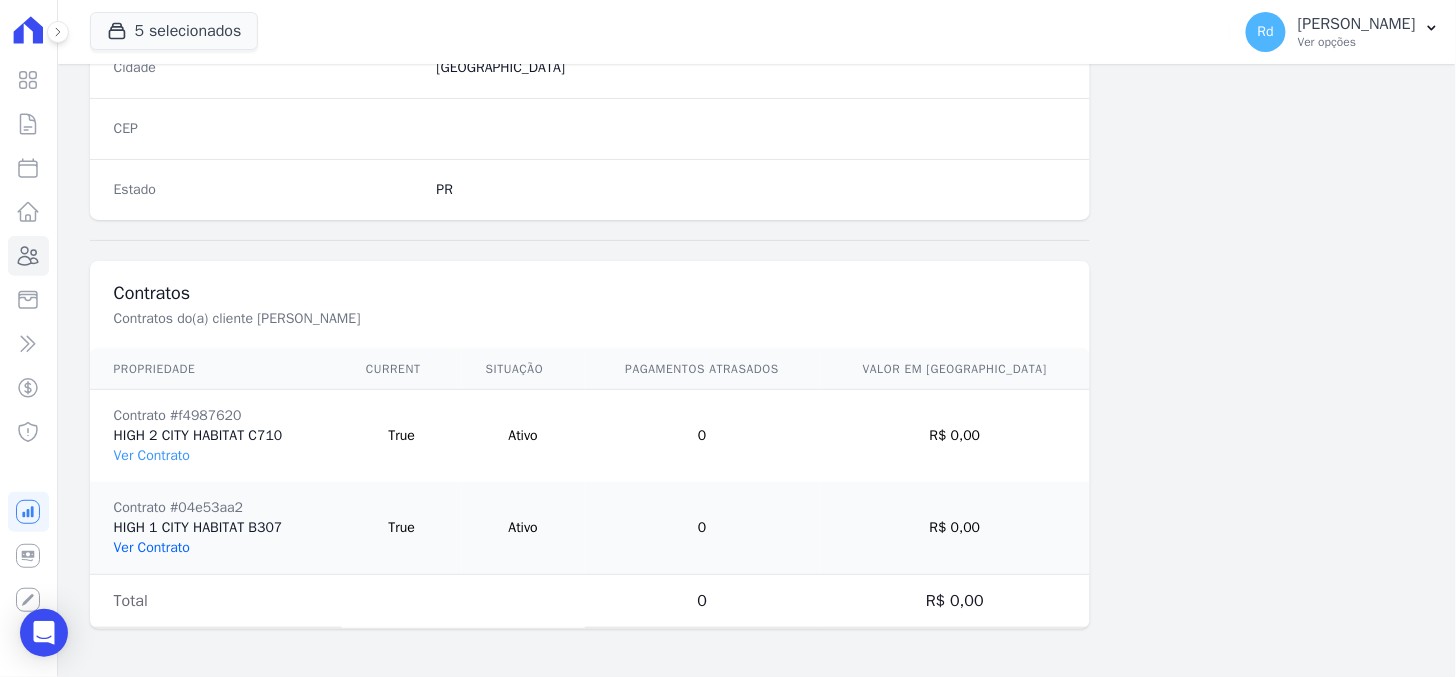 click on "Ver Contrato" at bounding box center (152, 547) 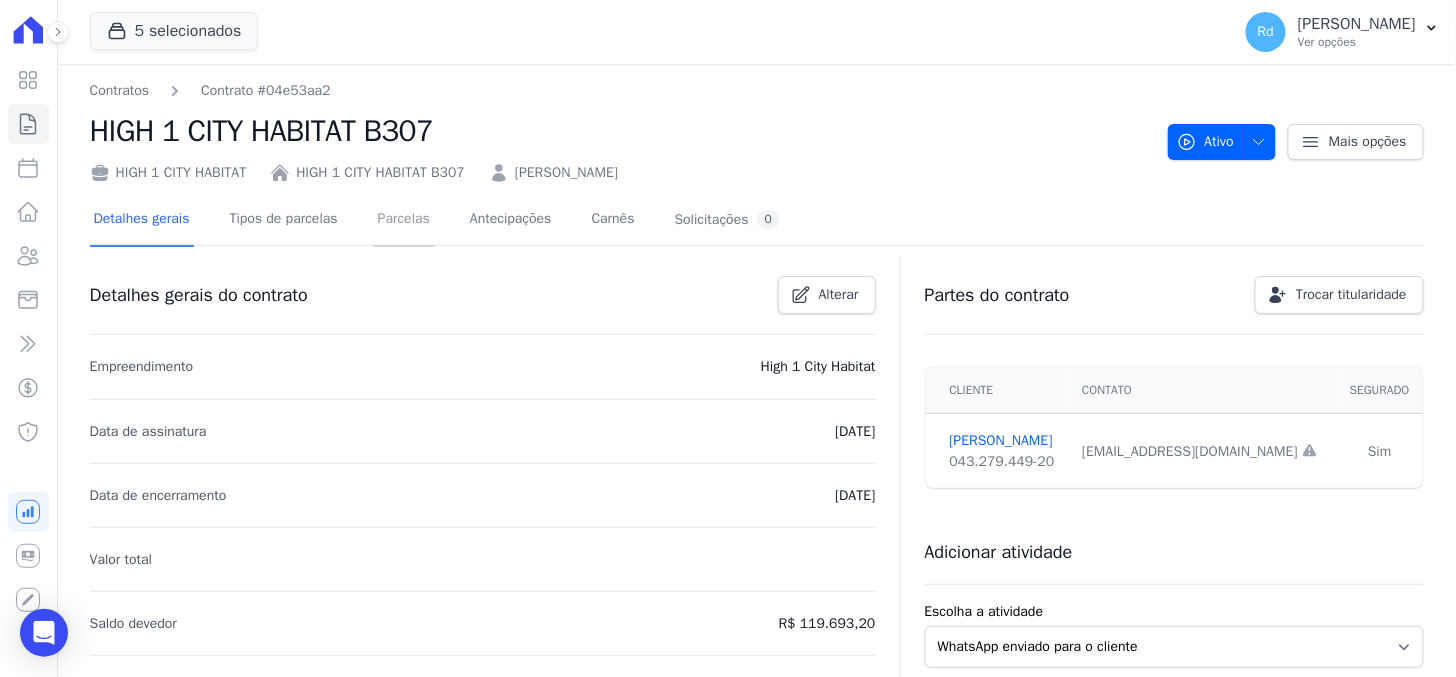 click on "Parcelas" at bounding box center [404, 220] 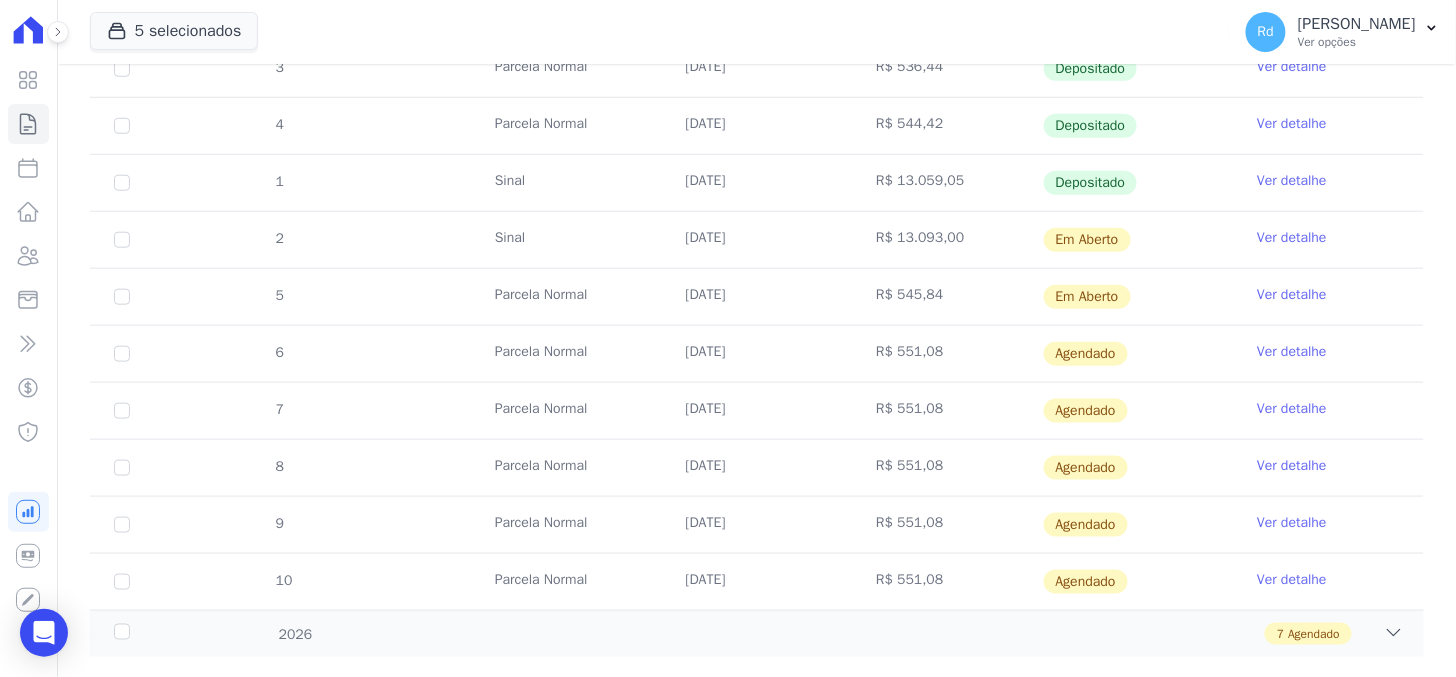 scroll, scrollTop: 534, scrollLeft: 0, axis: vertical 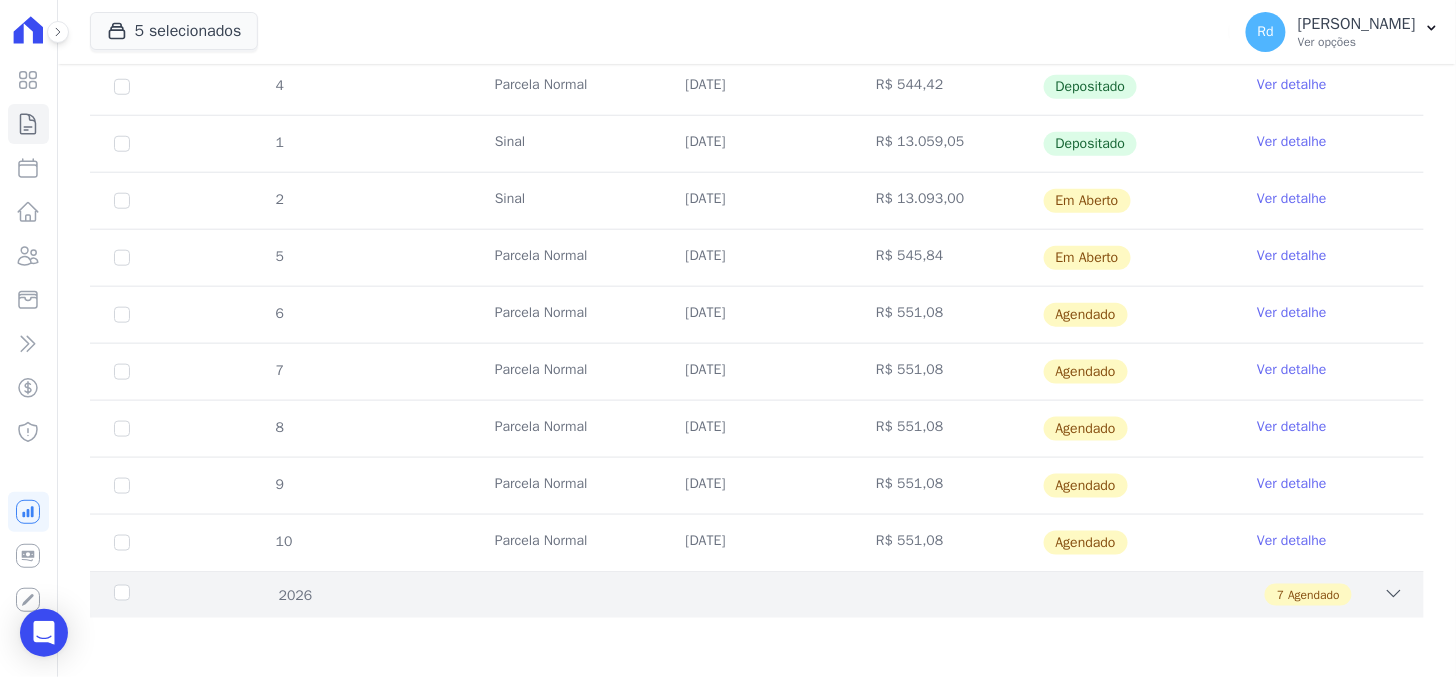 click on "7
Agendado" at bounding box center (822, 595) 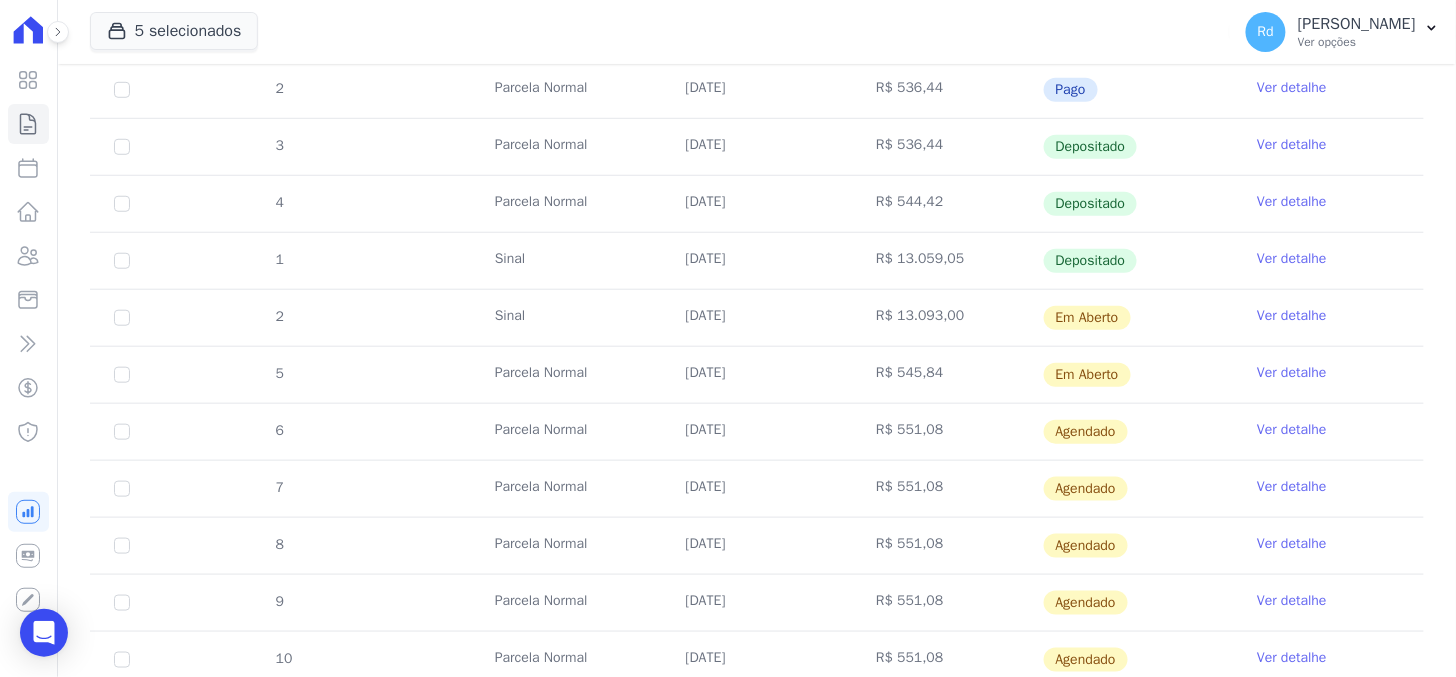 scroll, scrollTop: 378, scrollLeft: 0, axis: vertical 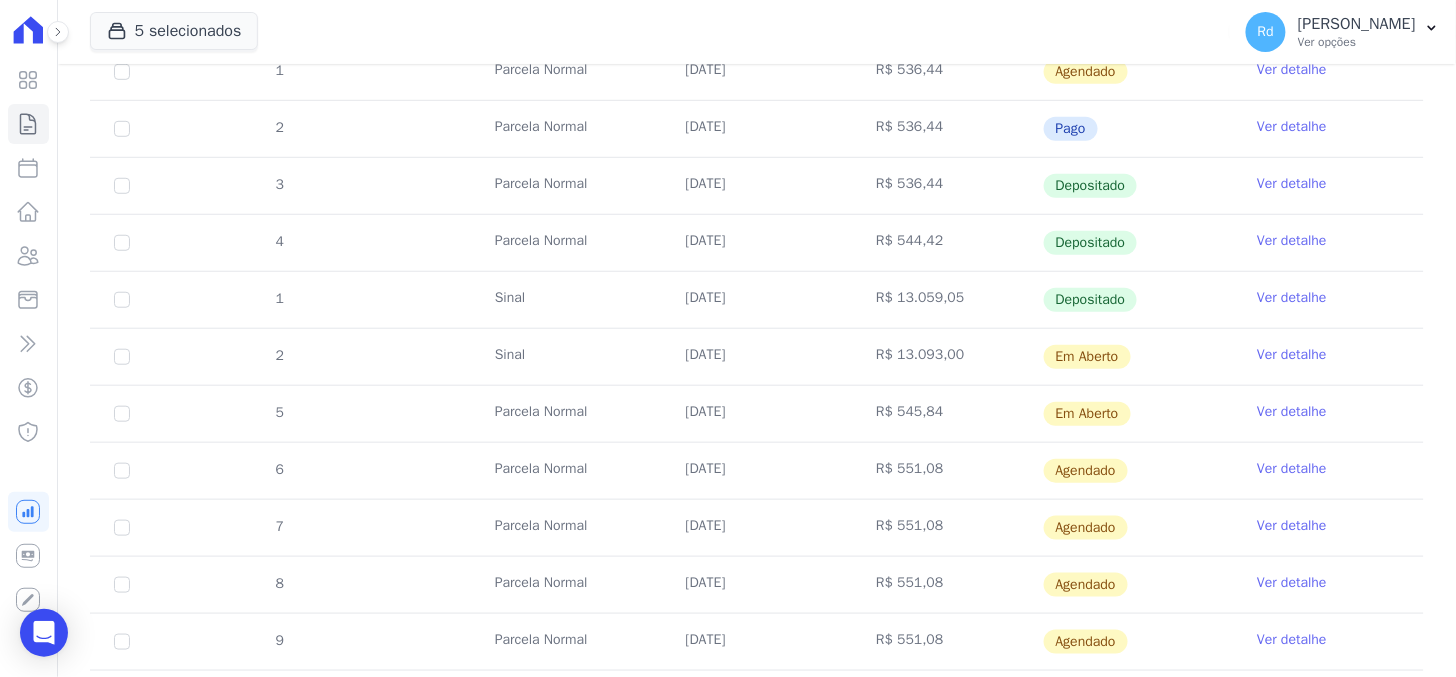 click on "Ver detalhe" at bounding box center (1292, 355) 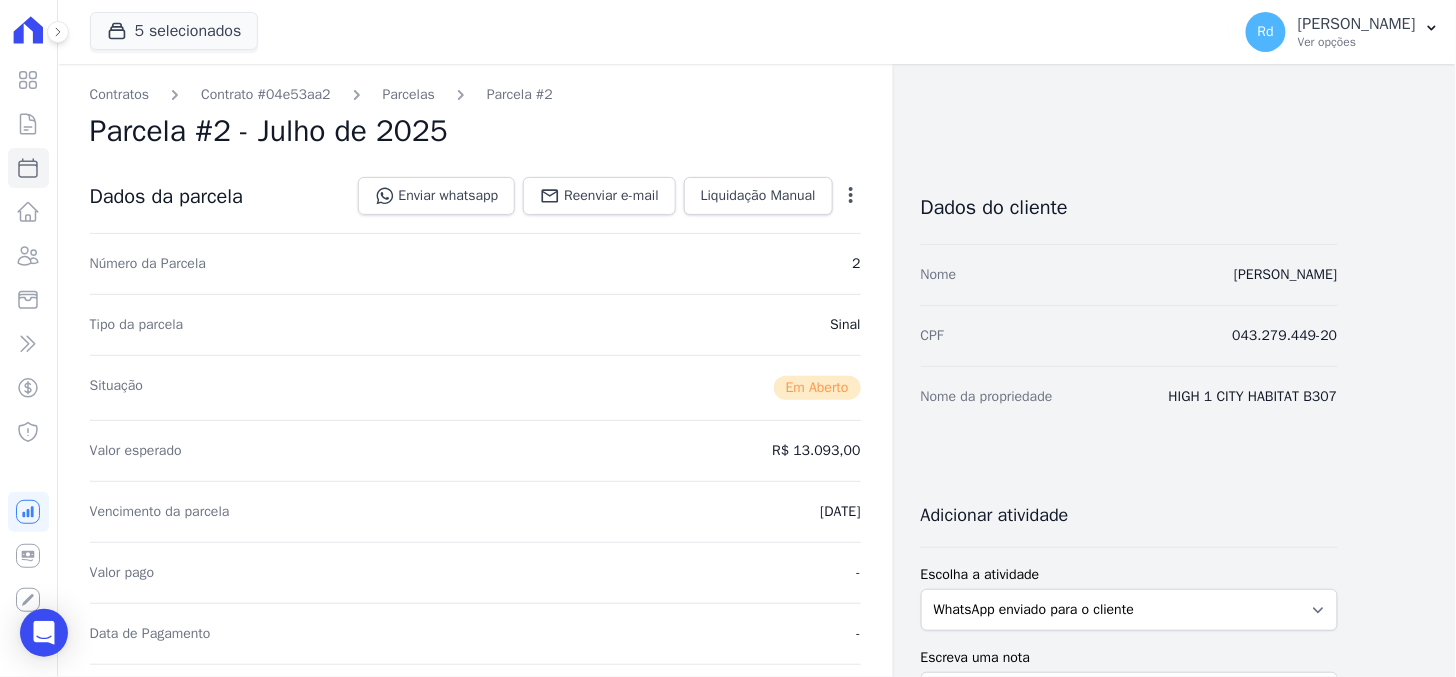 click 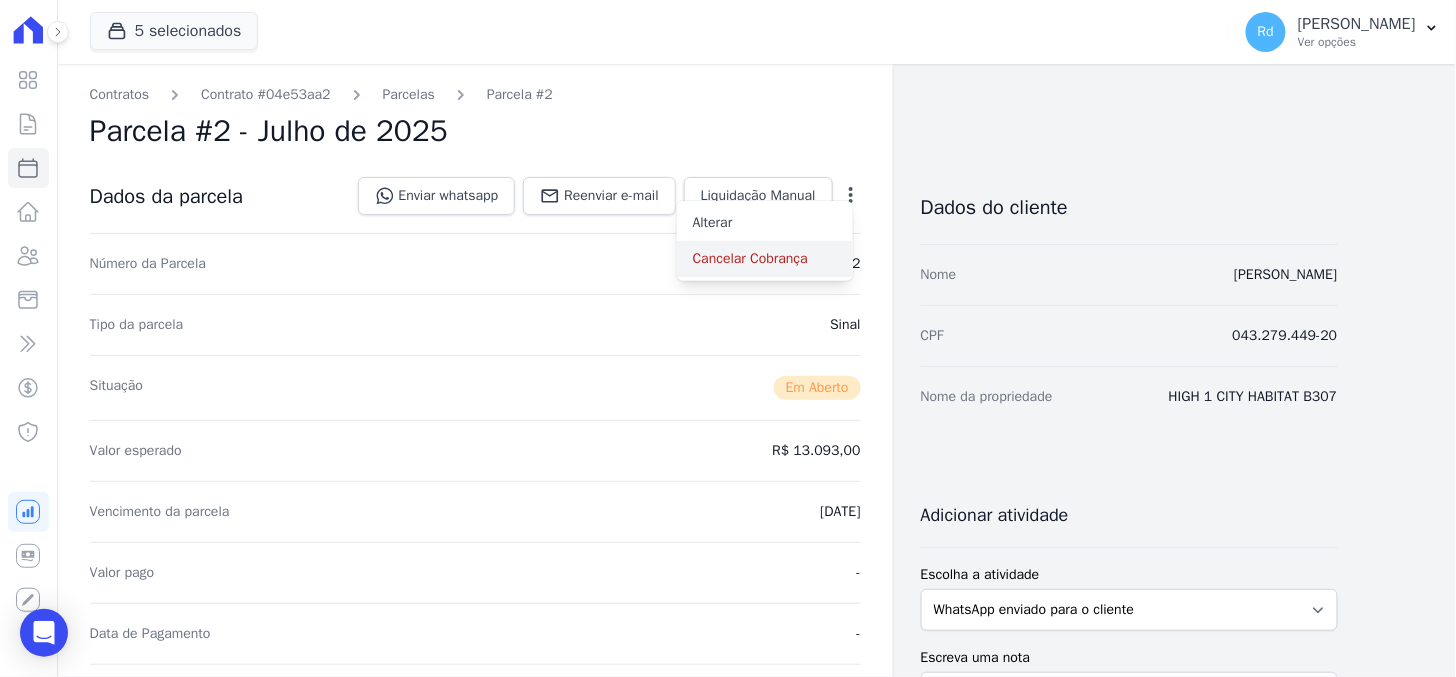 click on "Cancelar Cobrança" at bounding box center [765, 259] 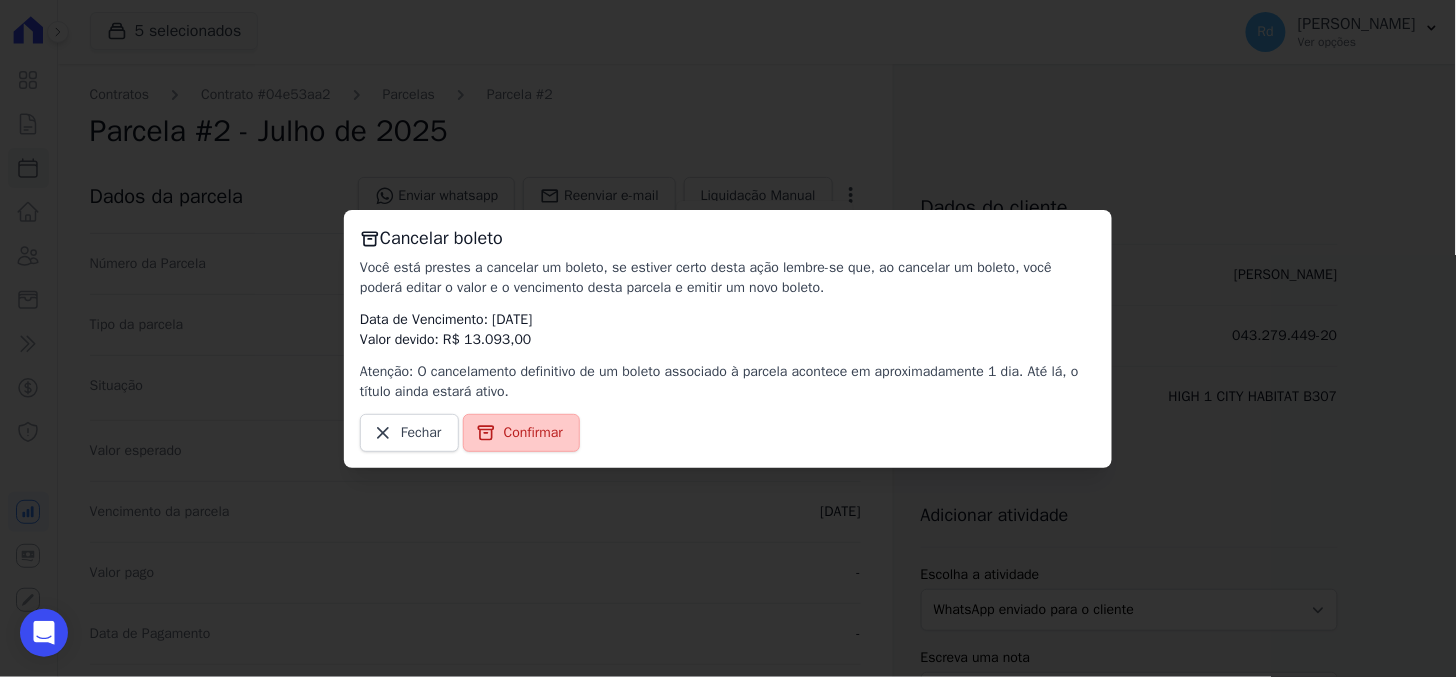 click on "Confirmar" at bounding box center [533, 433] 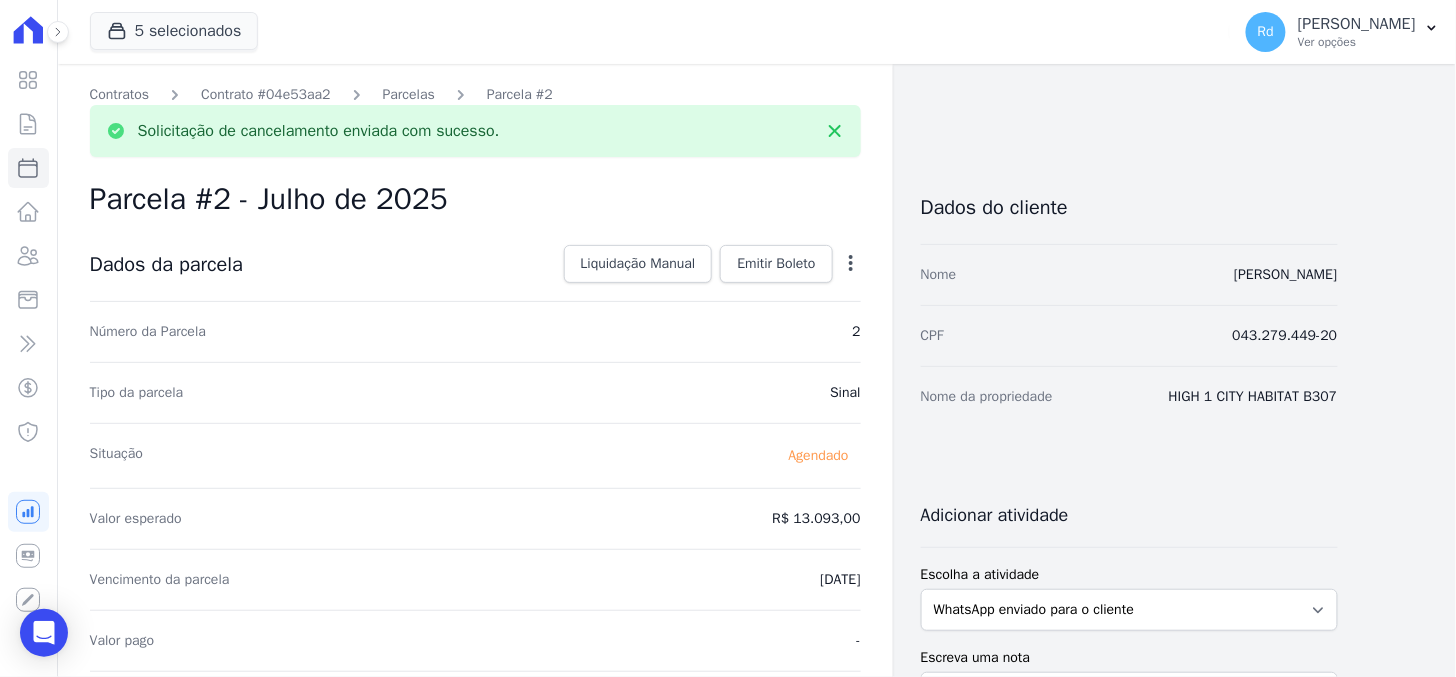 click on "Open options
Alterar
Antecipar" at bounding box center [847, 266] 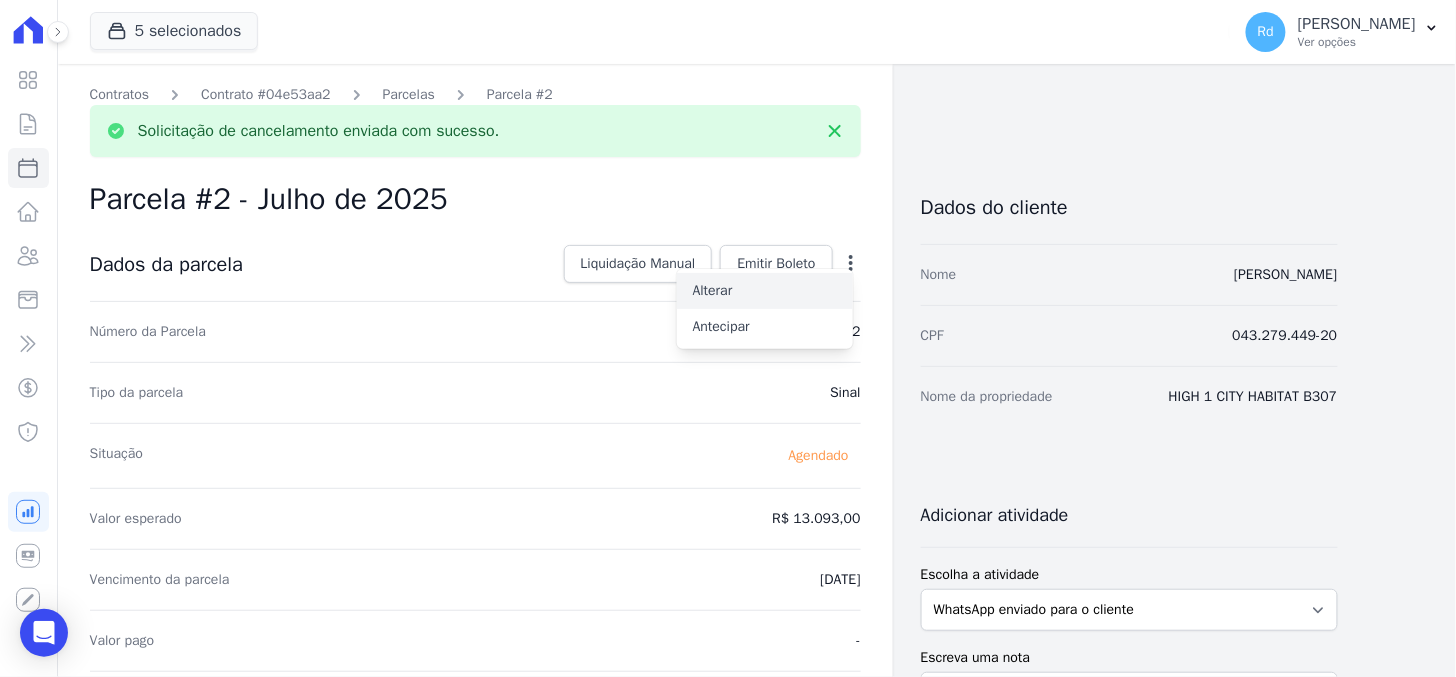 click on "Alterar" at bounding box center [765, 291] 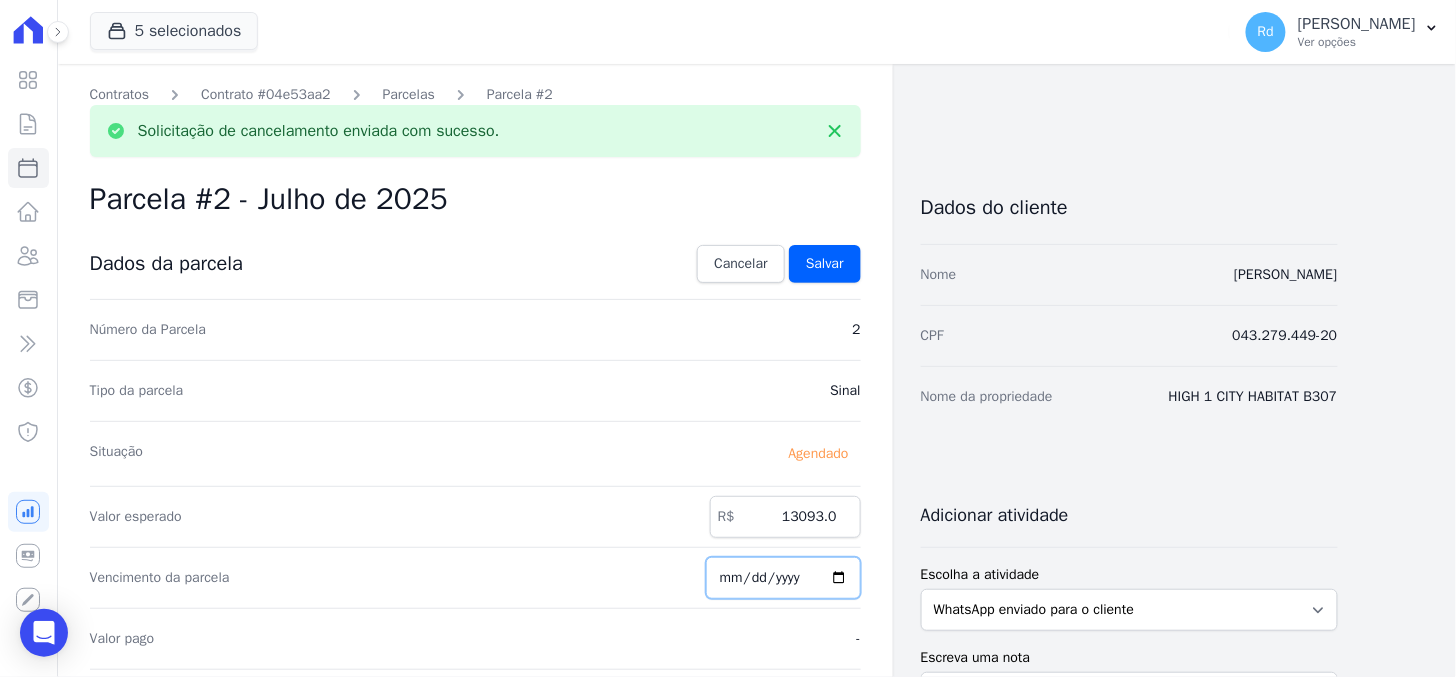 click on "2025-07-20" at bounding box center (783, 578) 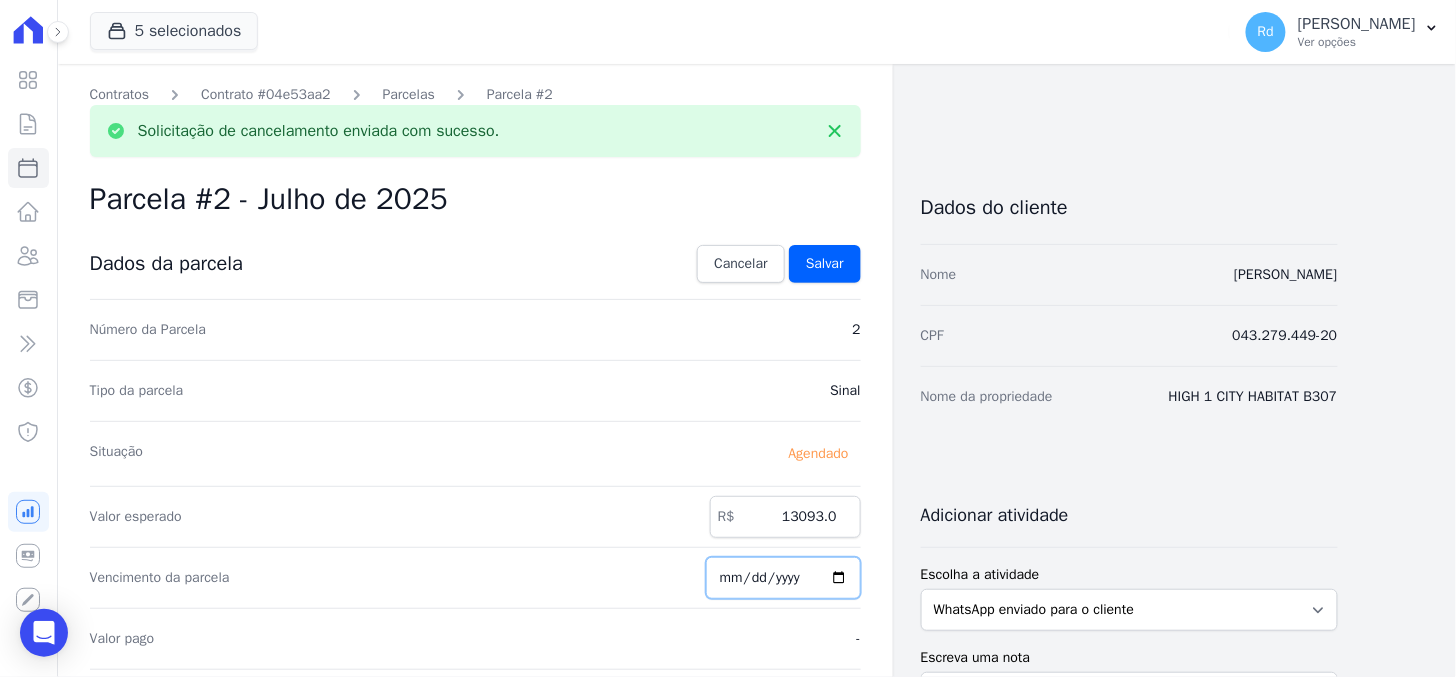 type on "2025-12-20" 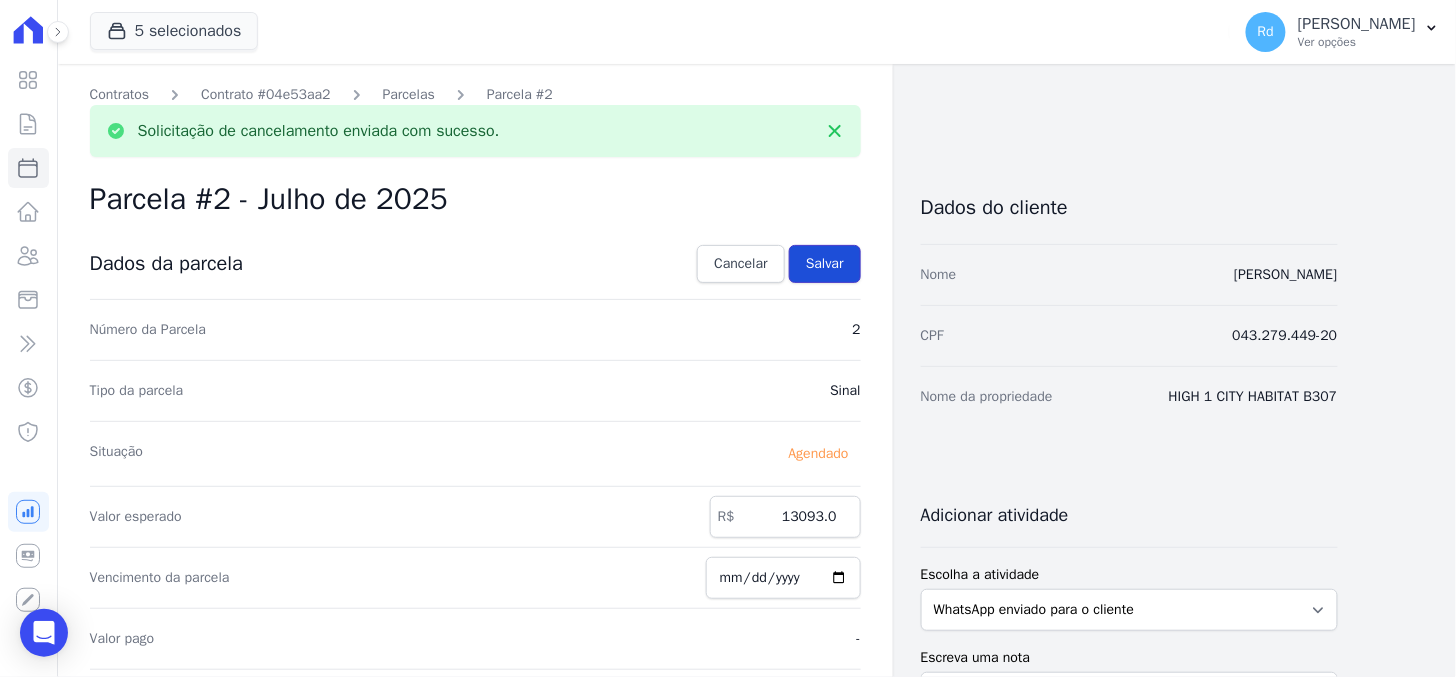 click on "Salvar" at bounding box center (825, 264) 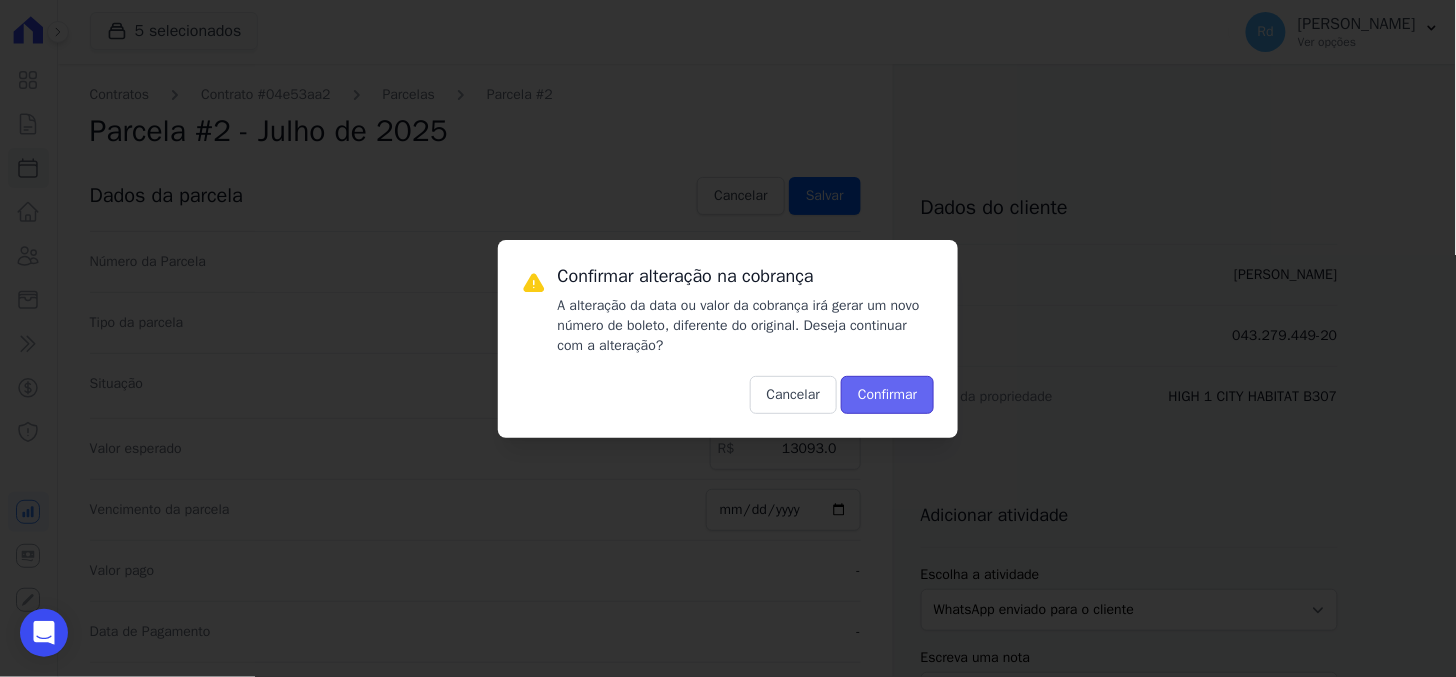 click on "Confirmar" at bounding box center [887, 395] 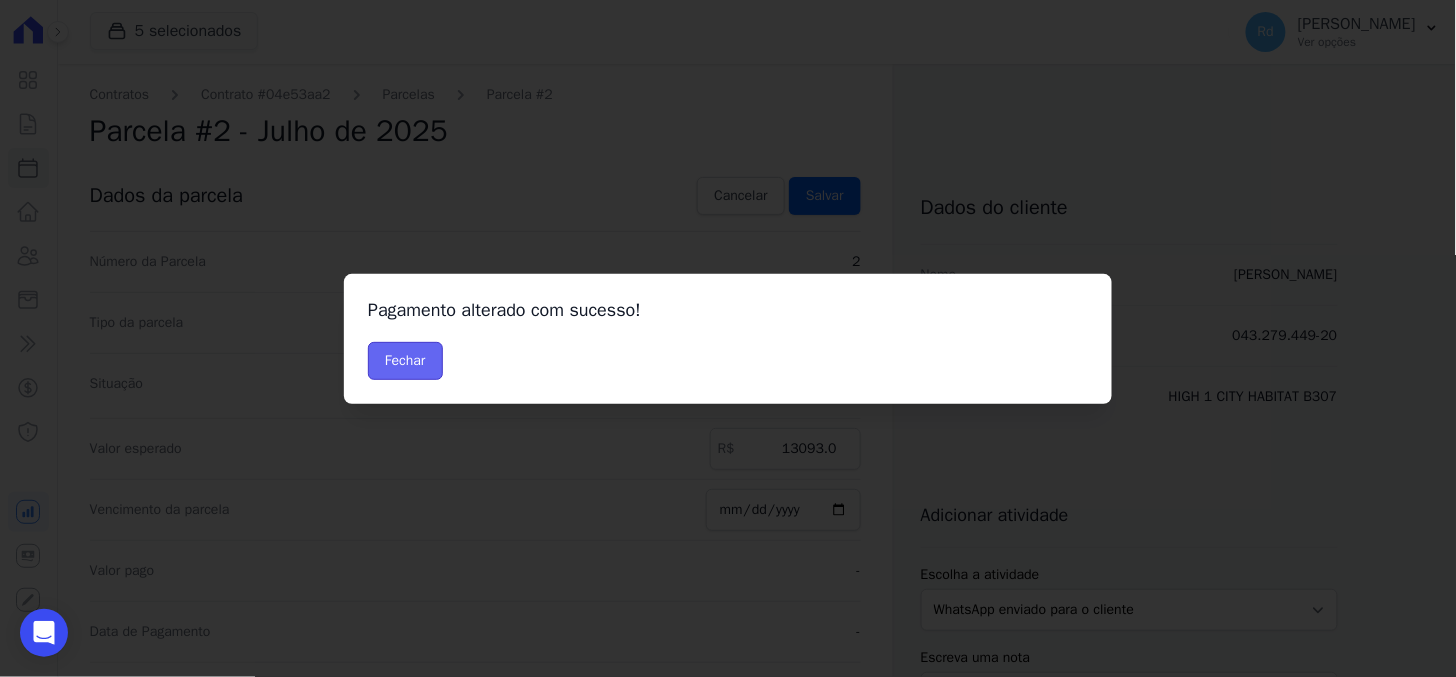 click on "Fechar" at bounding box center [405, 361] 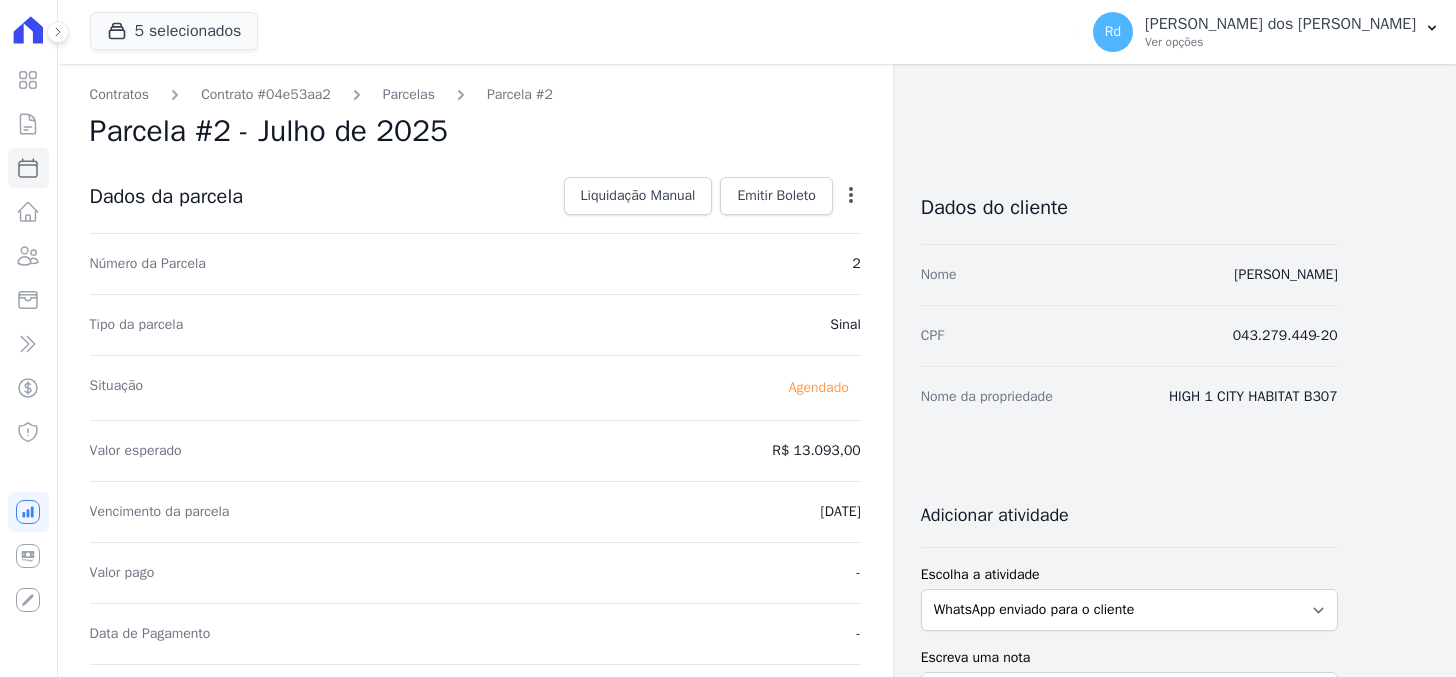 scroll, scrollTop: 0, scrollLeft: 0, axis: both 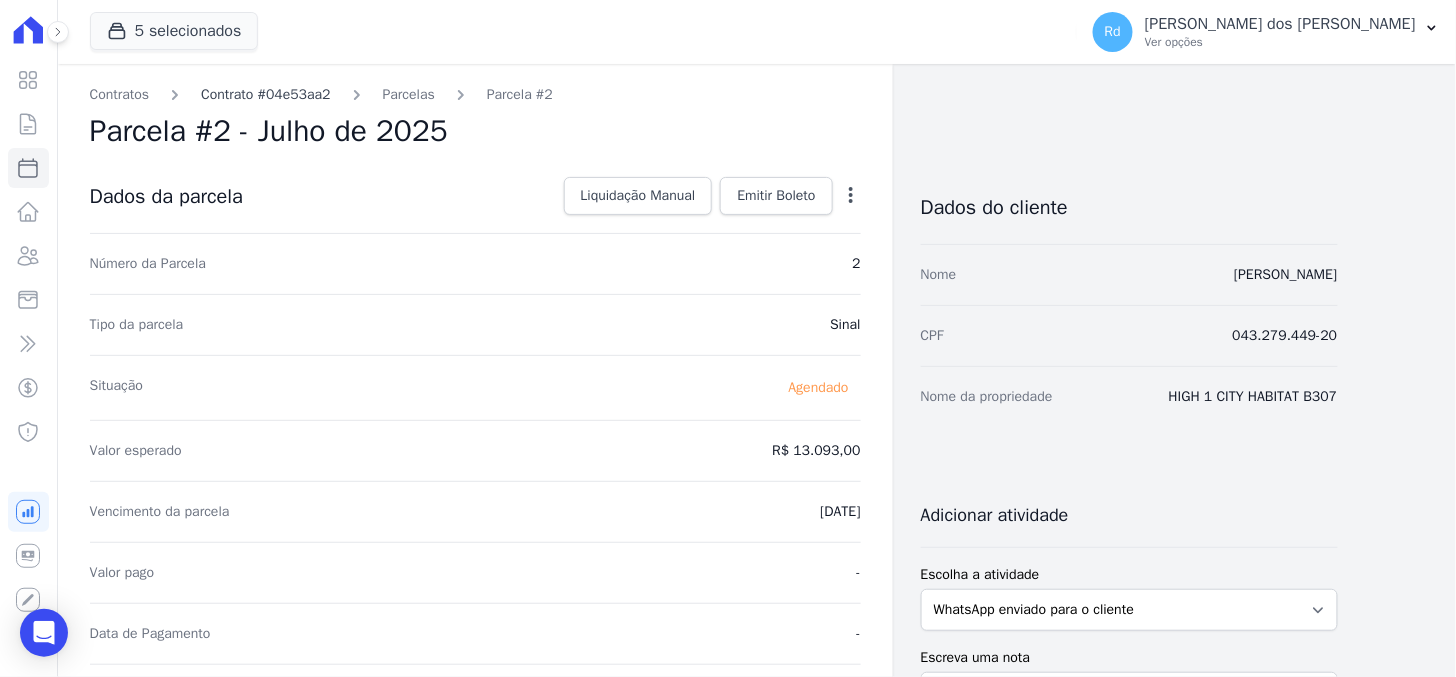 click on "Contrato
#04e53aa2" at bounding box center [265, 94] 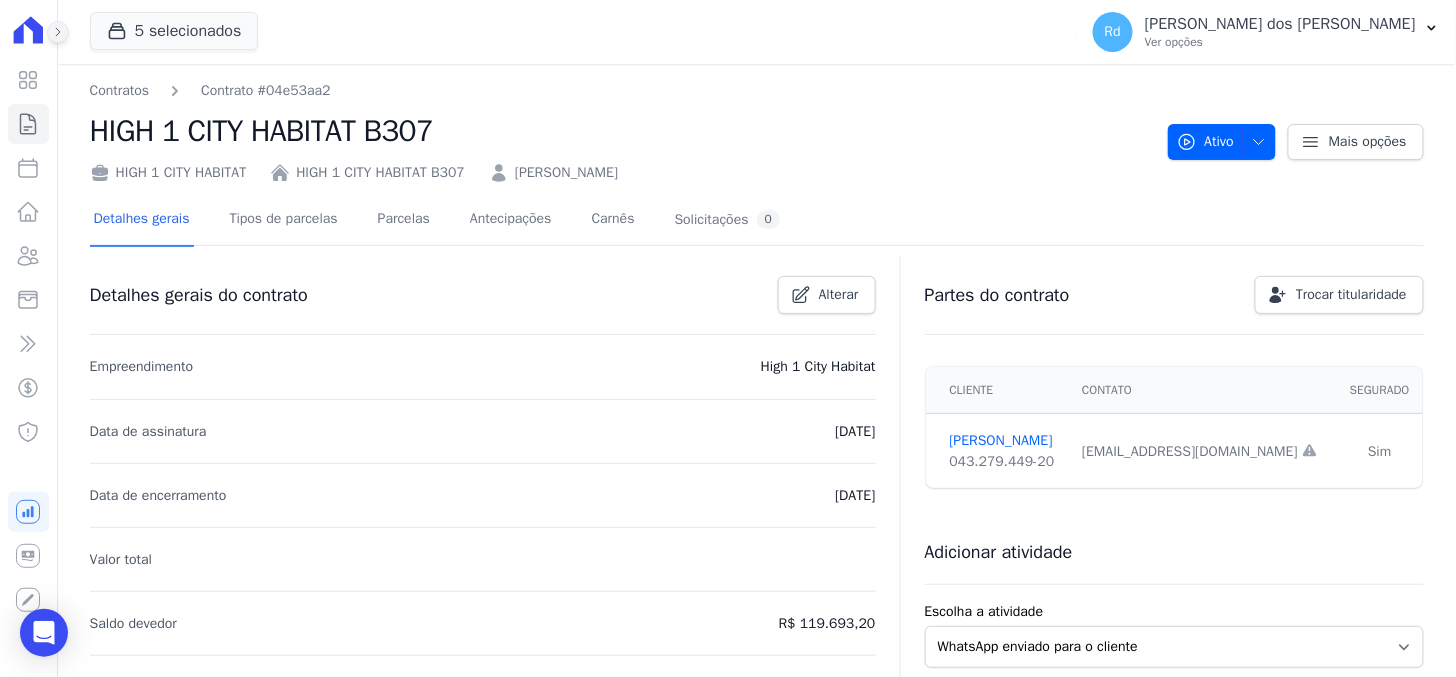 click 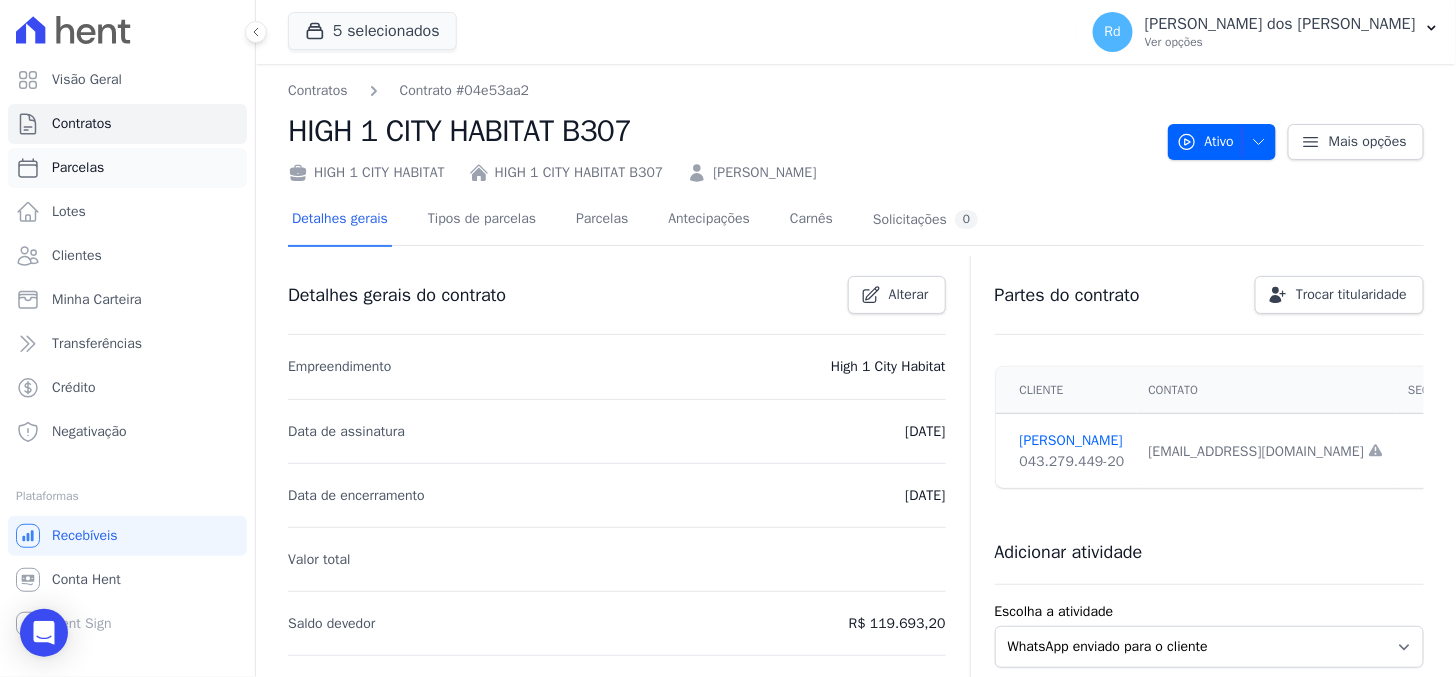 click on "Parcelas" at bounding box center (127, 168) 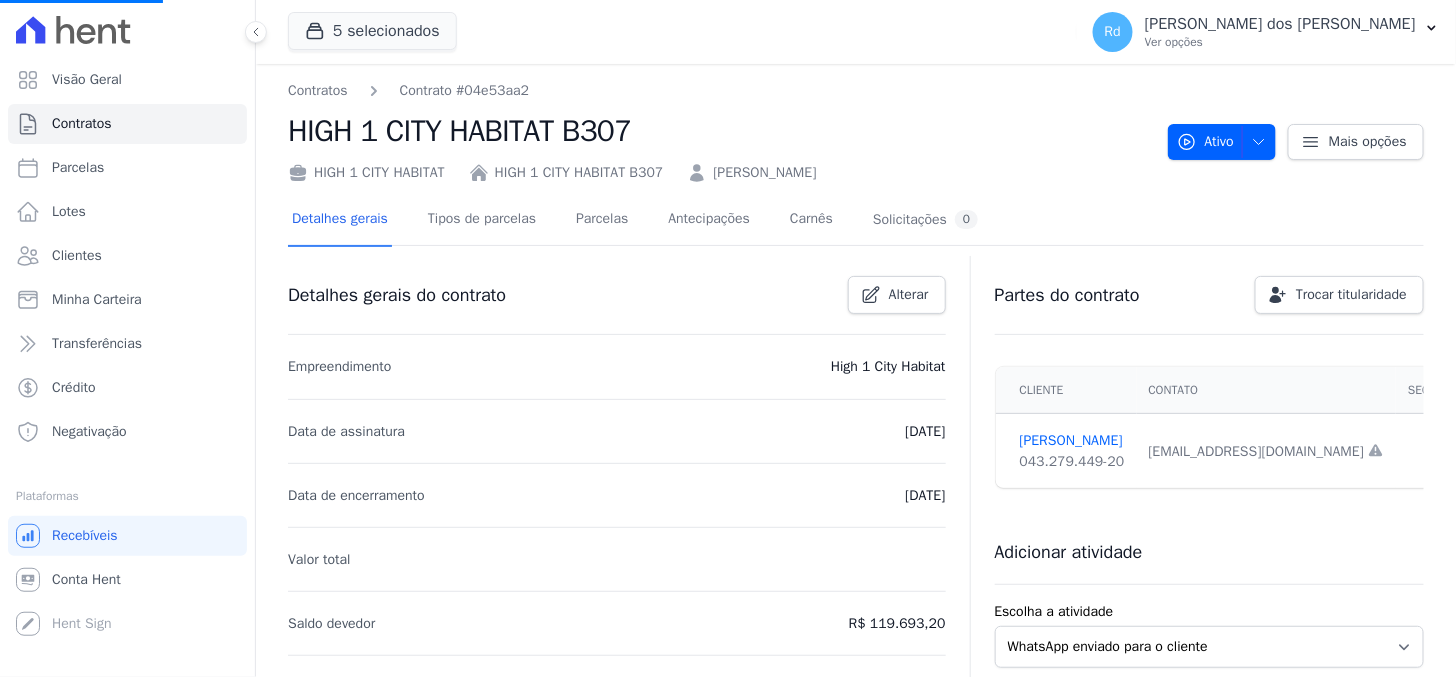 select 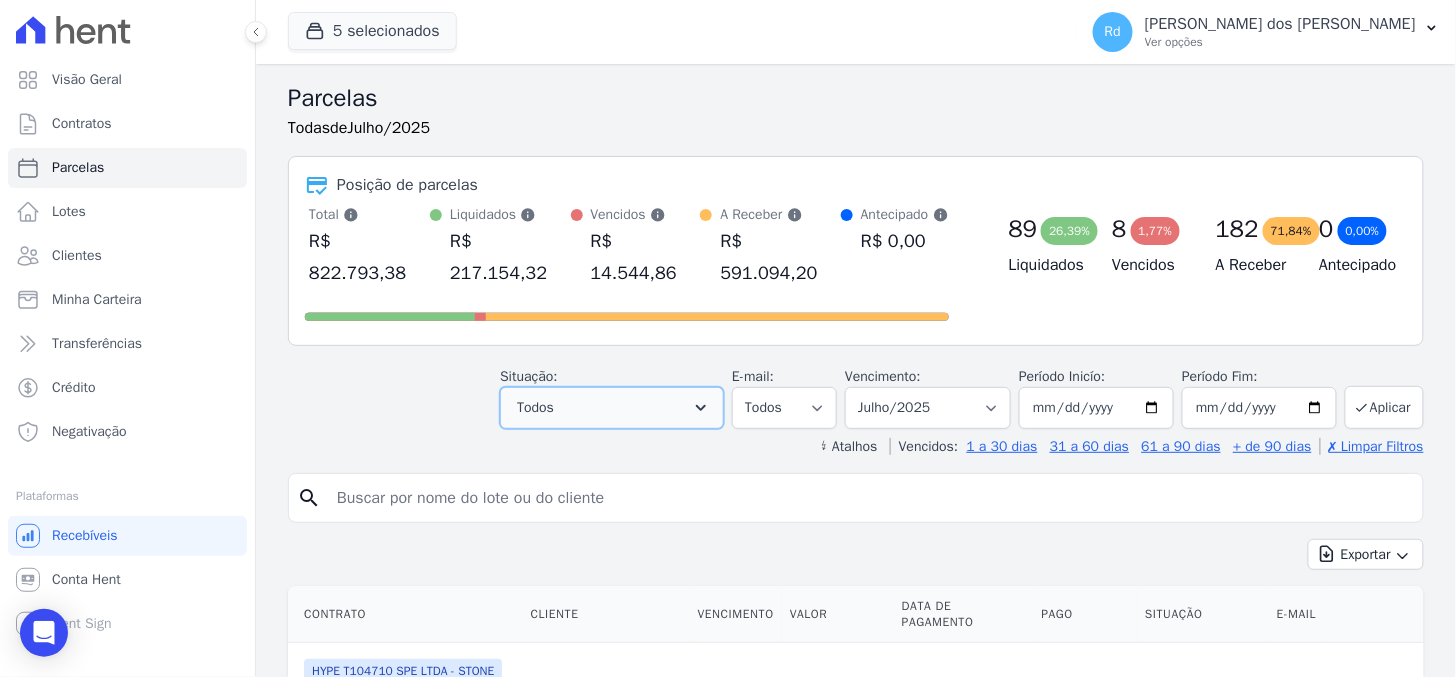 click on "Todos" at bounding box center (612, 408) 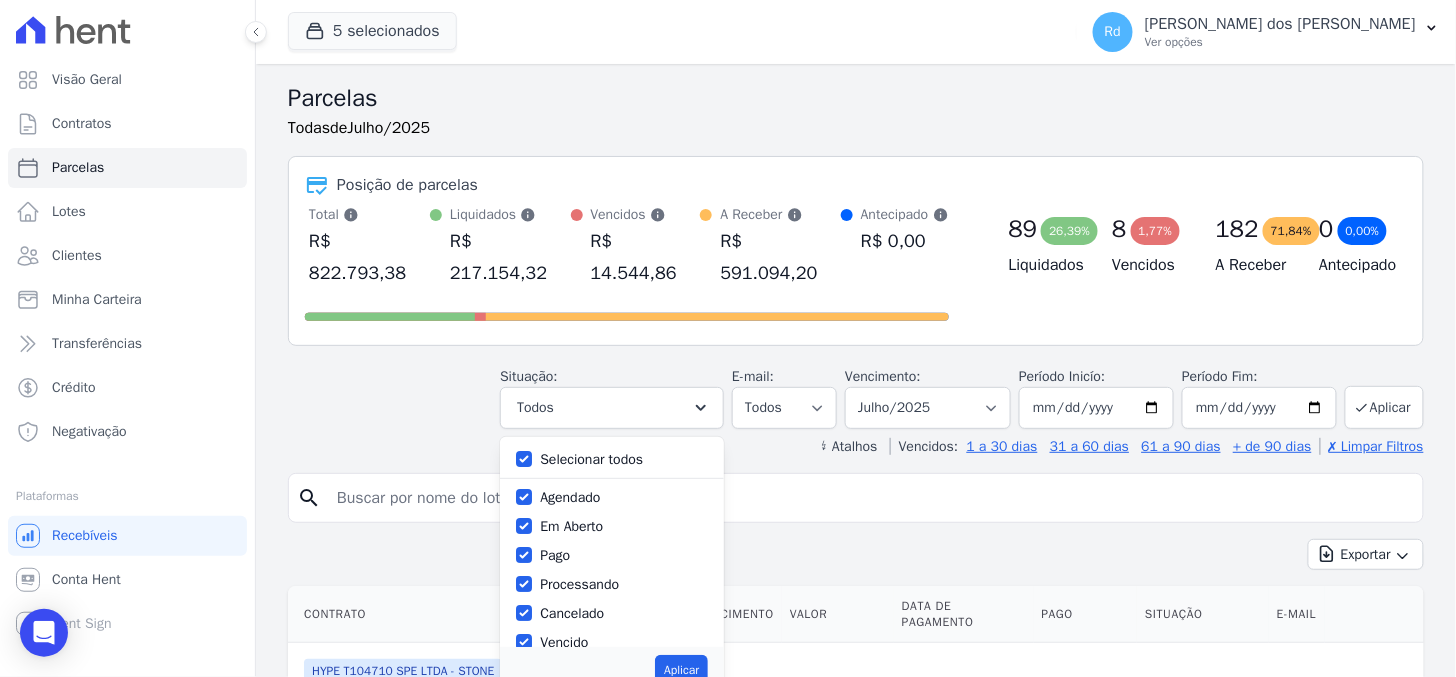 click on "Selecionar todos" at bounding box center (591, 459) 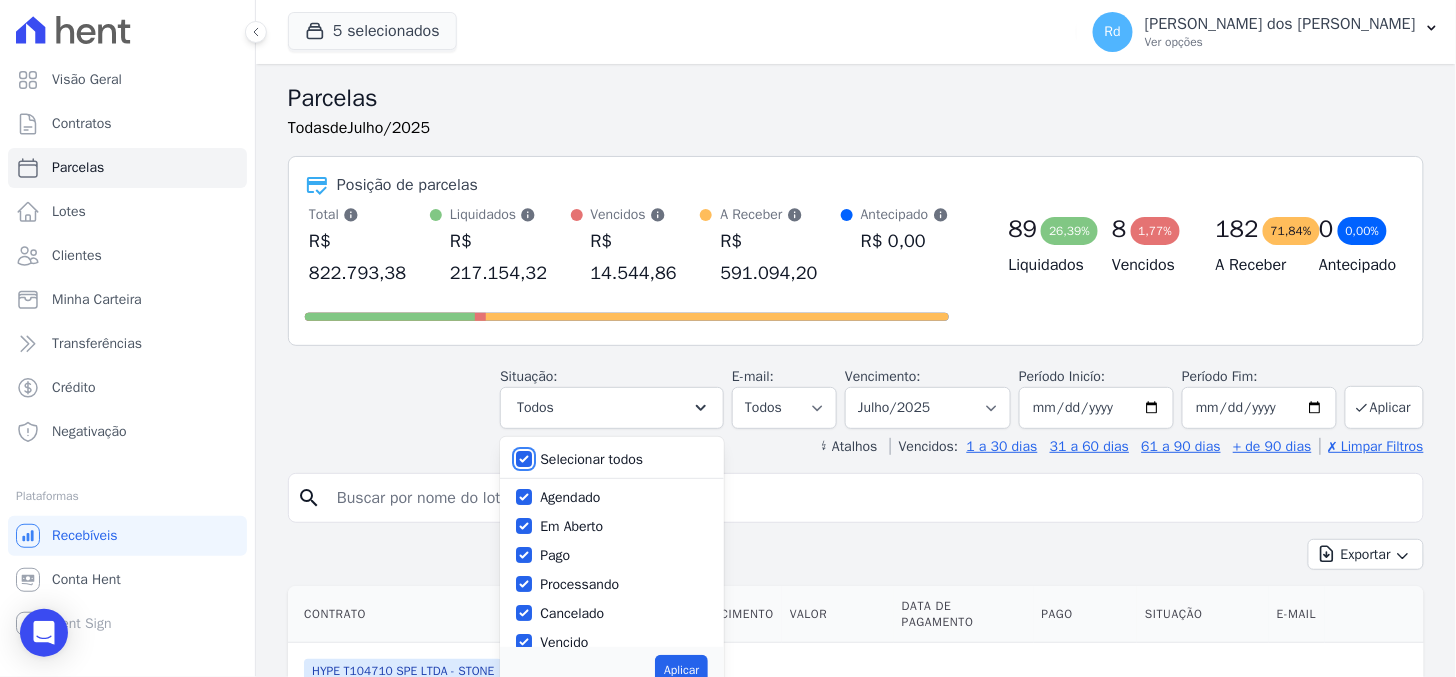 click on "Selecionar todos" at bounding box center (524, 459) 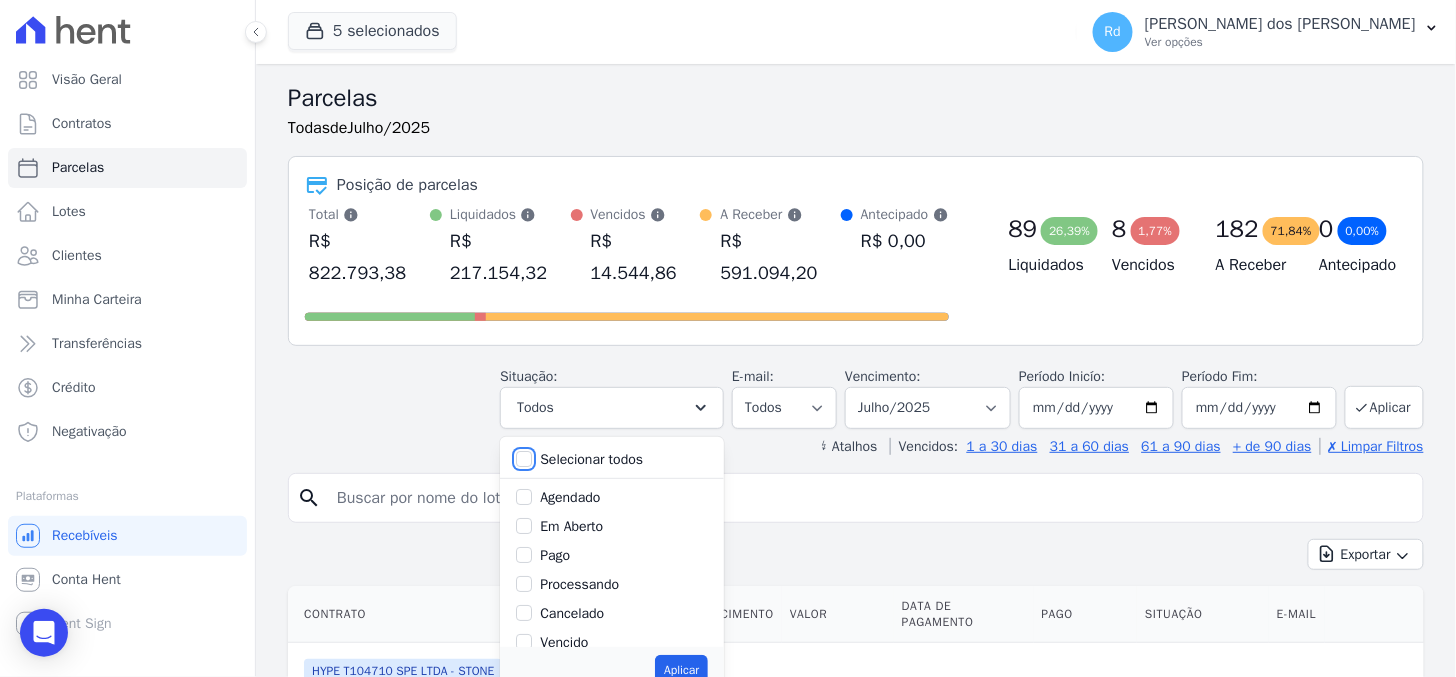 checkbox on "false" 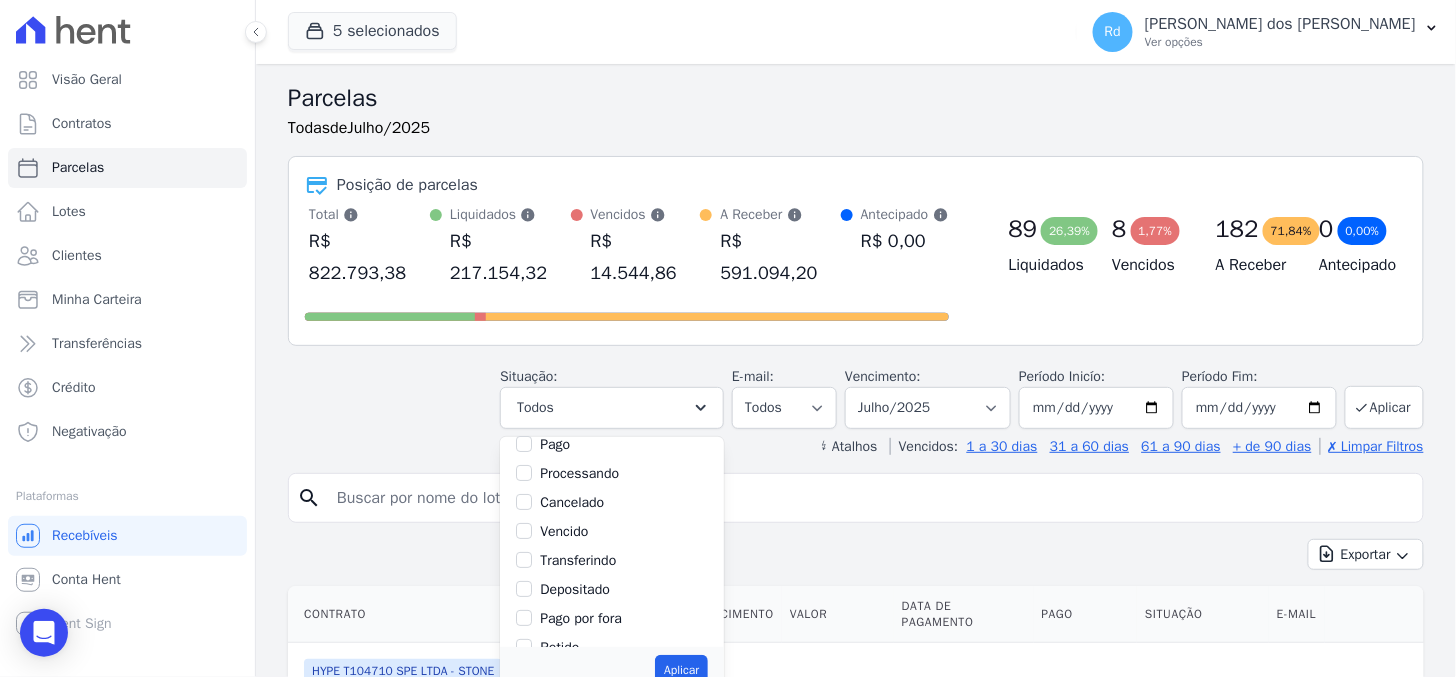 click on "Pago" at bounding box center (555, 444) 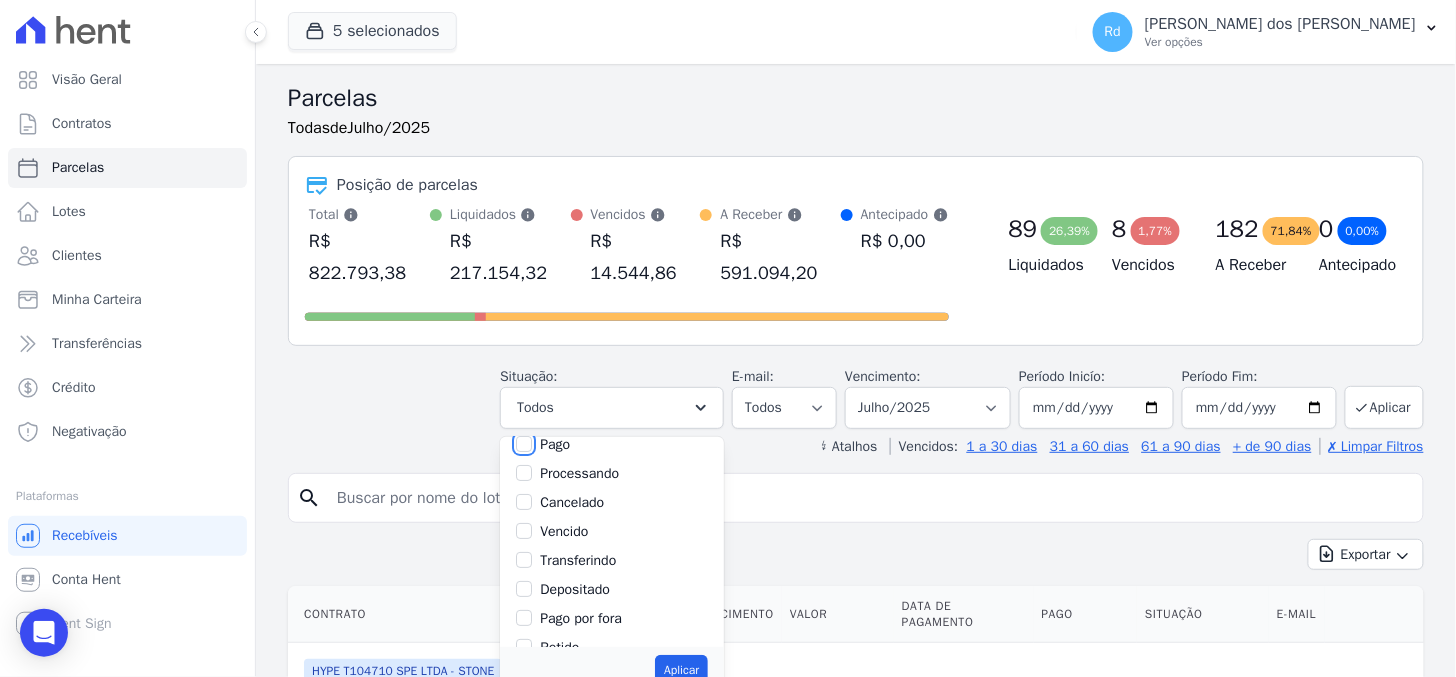 click on "Pago" at bounding box center (524, 444) 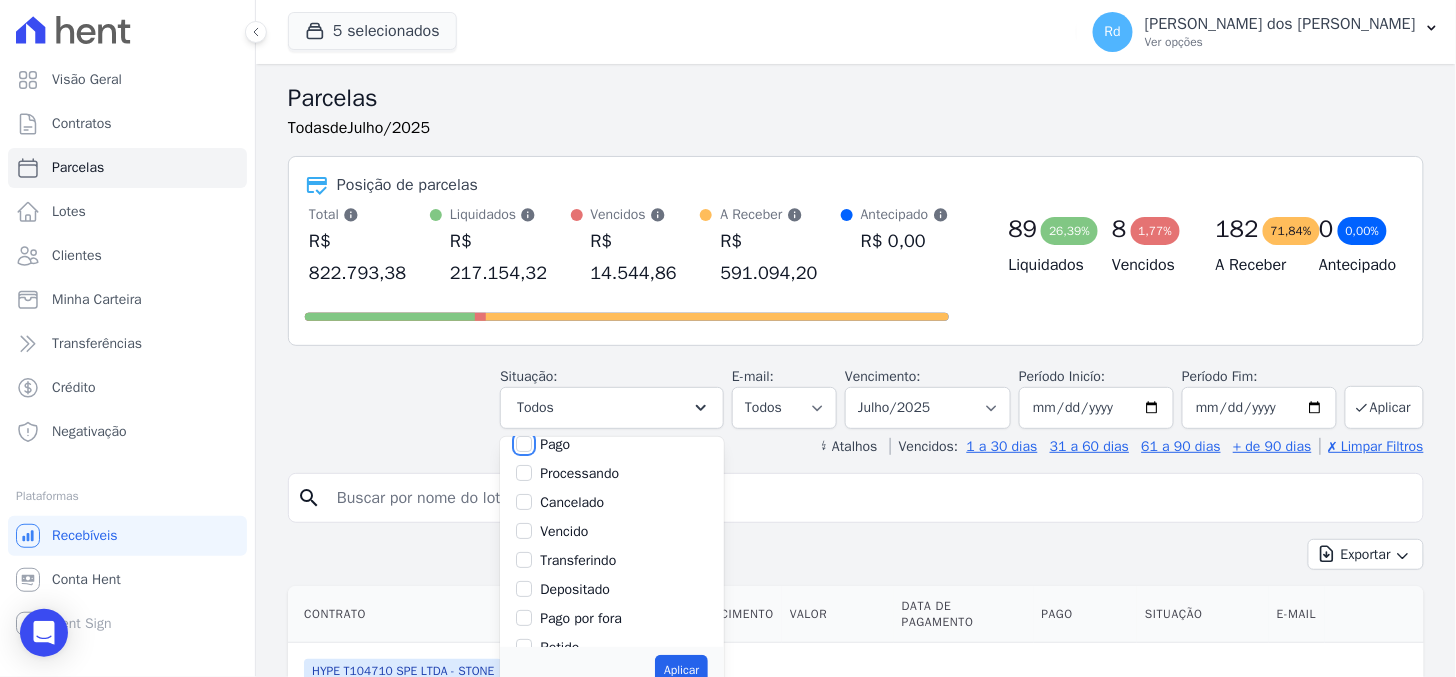 checkbox on "true" 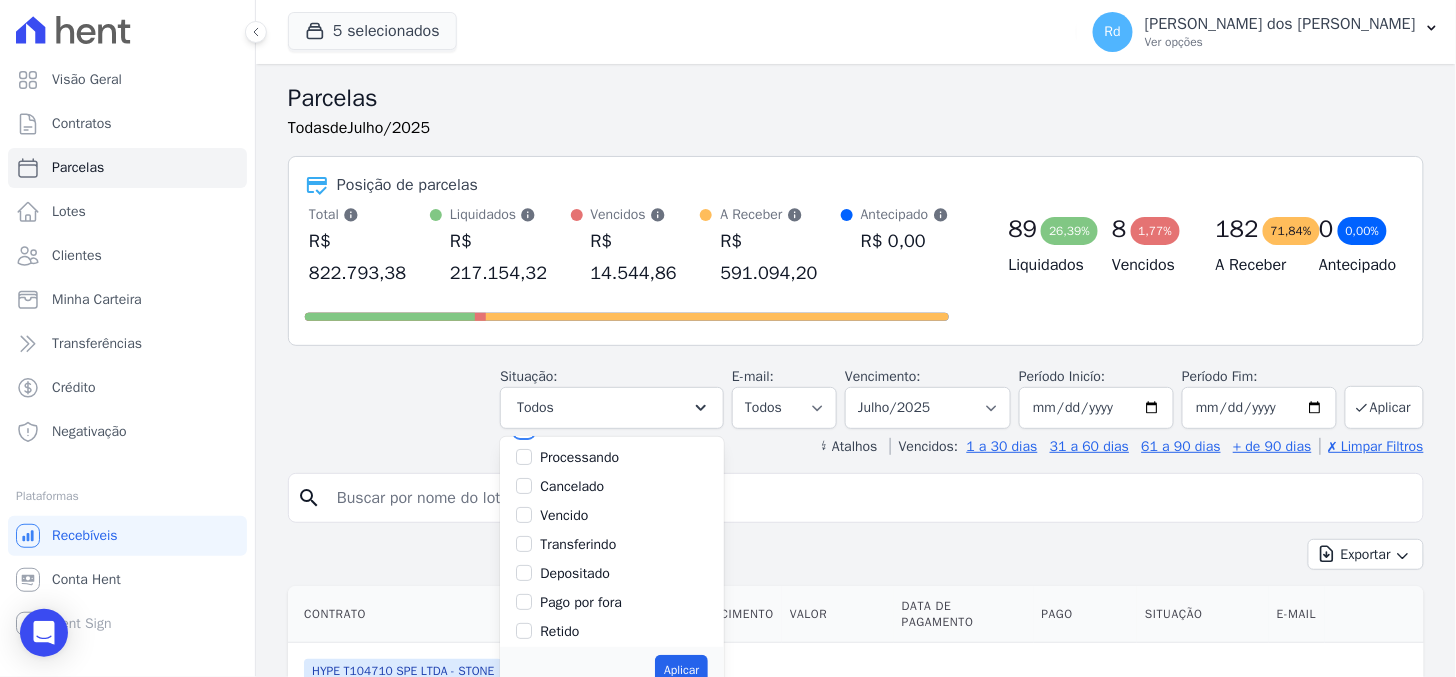 scroll, scrollTop: 133, scrollLeft: 0, axis: vertical 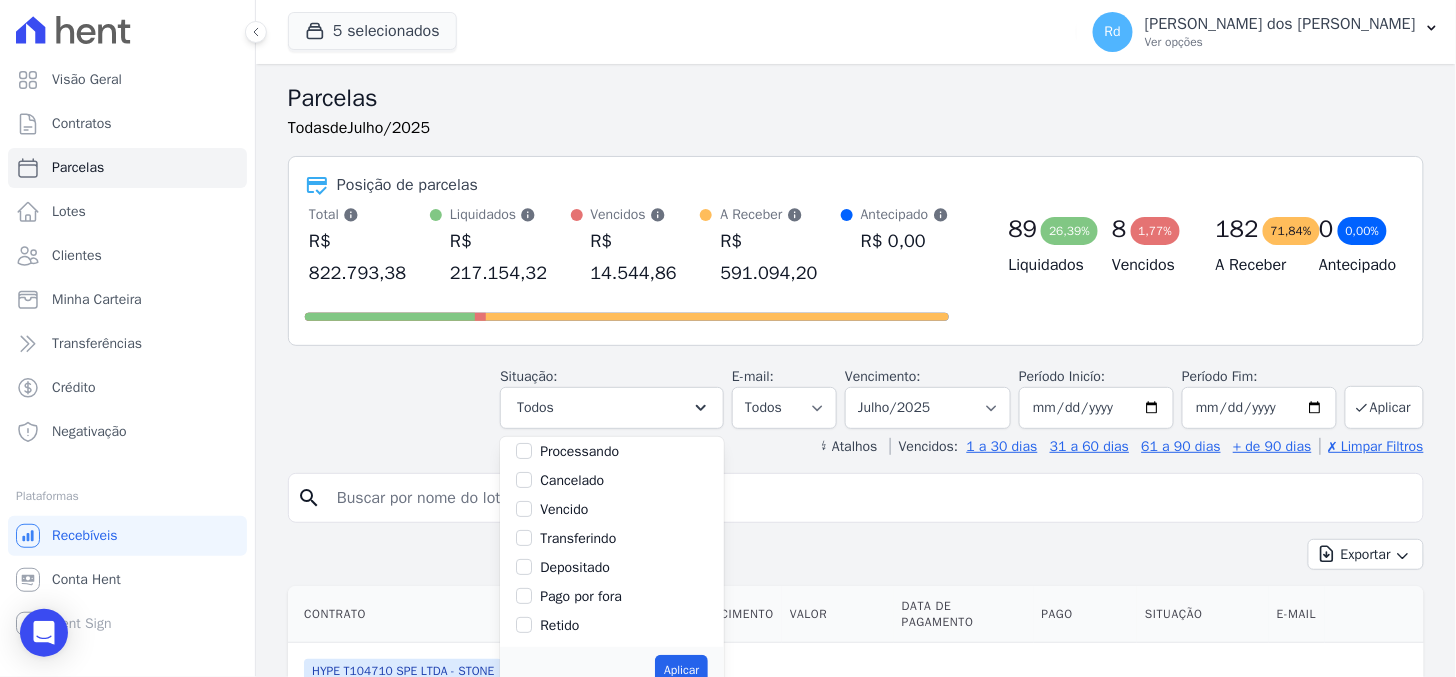 click on "Depositado" at bounding box center (575, 567) 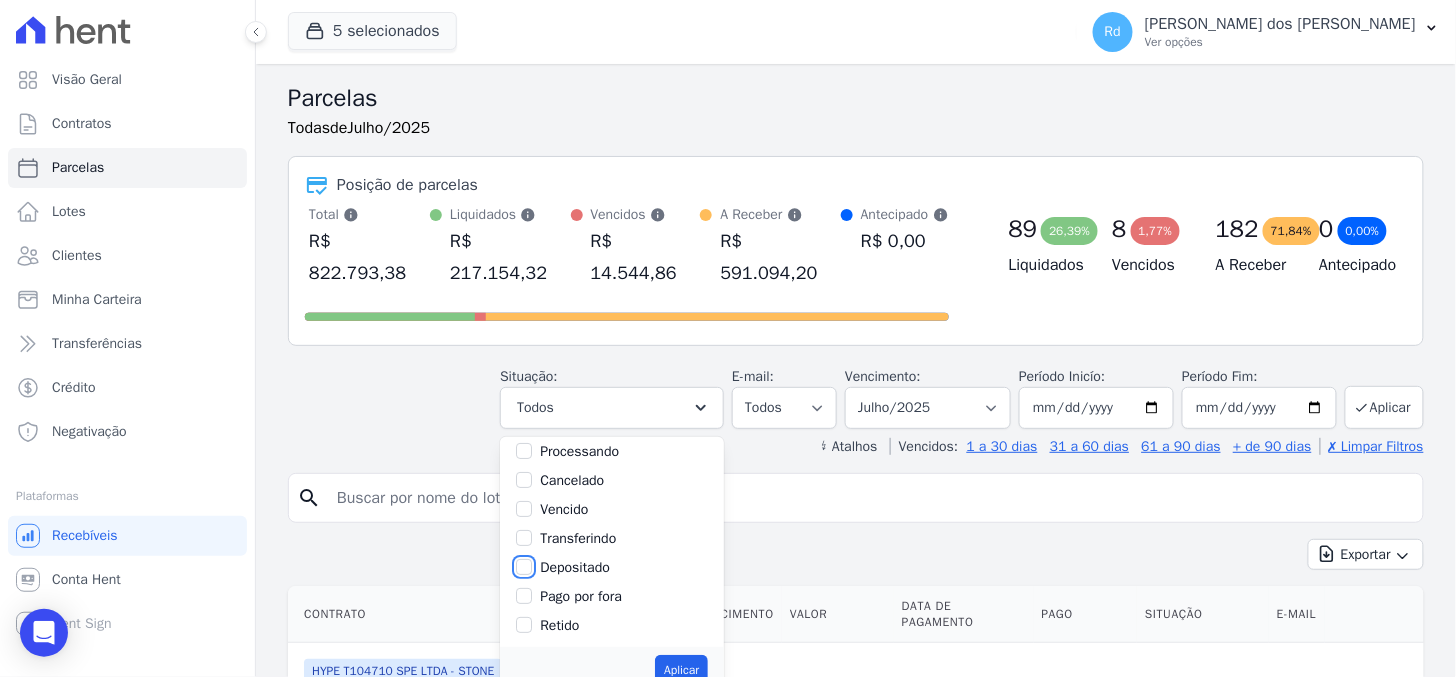checkbox on "true" 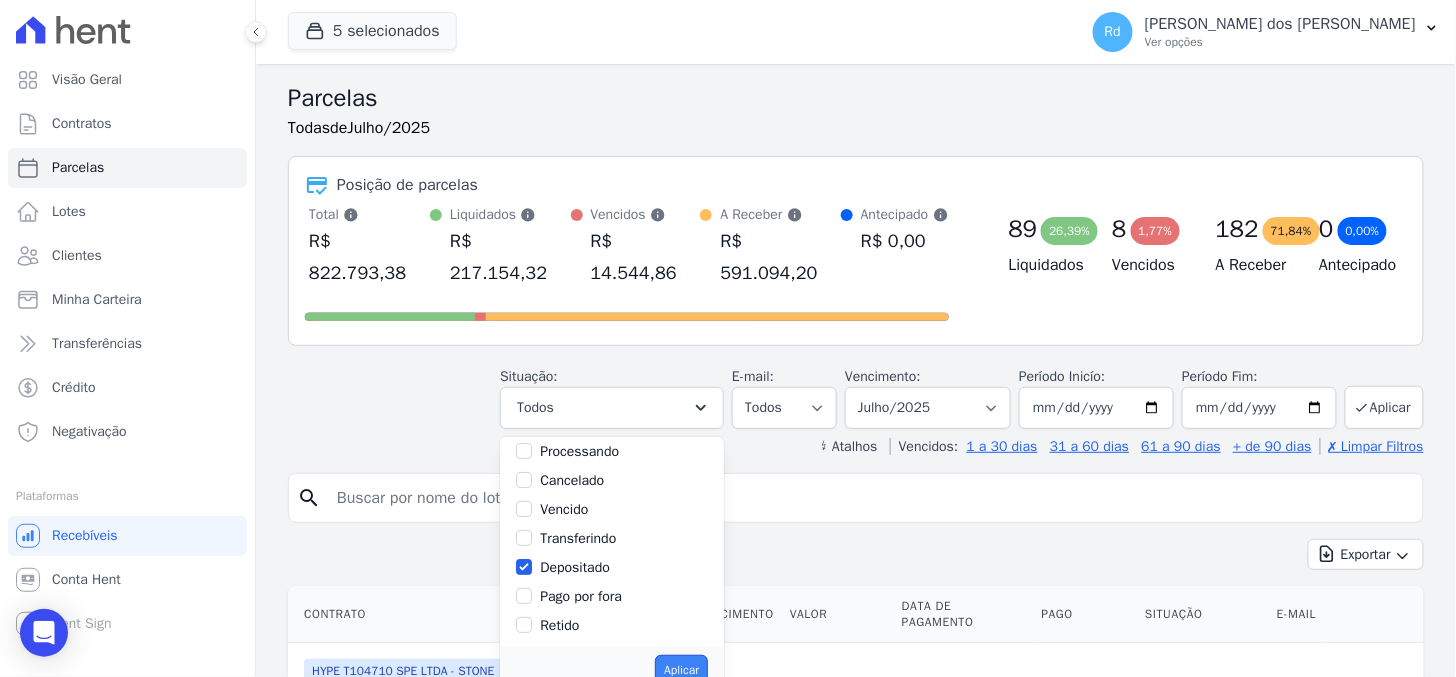 click on "Aplicar" at bounding box center [681, 670] 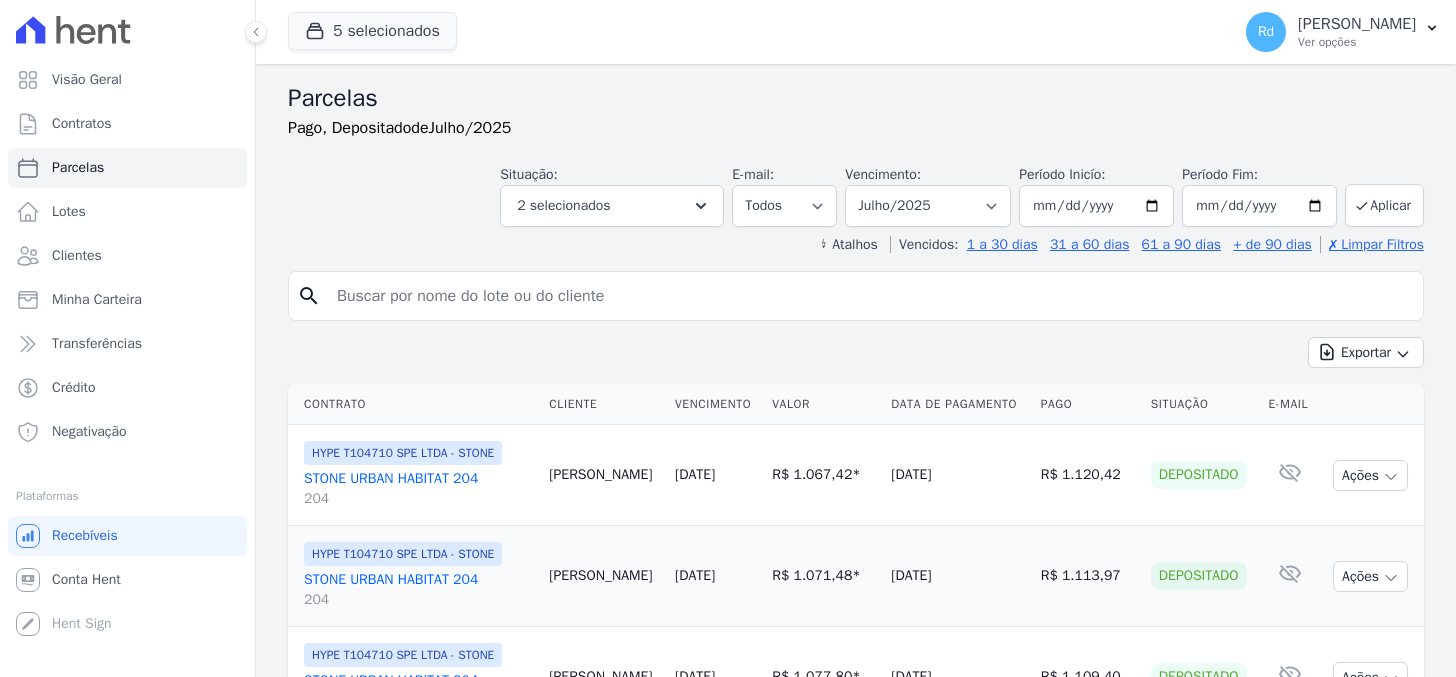 select 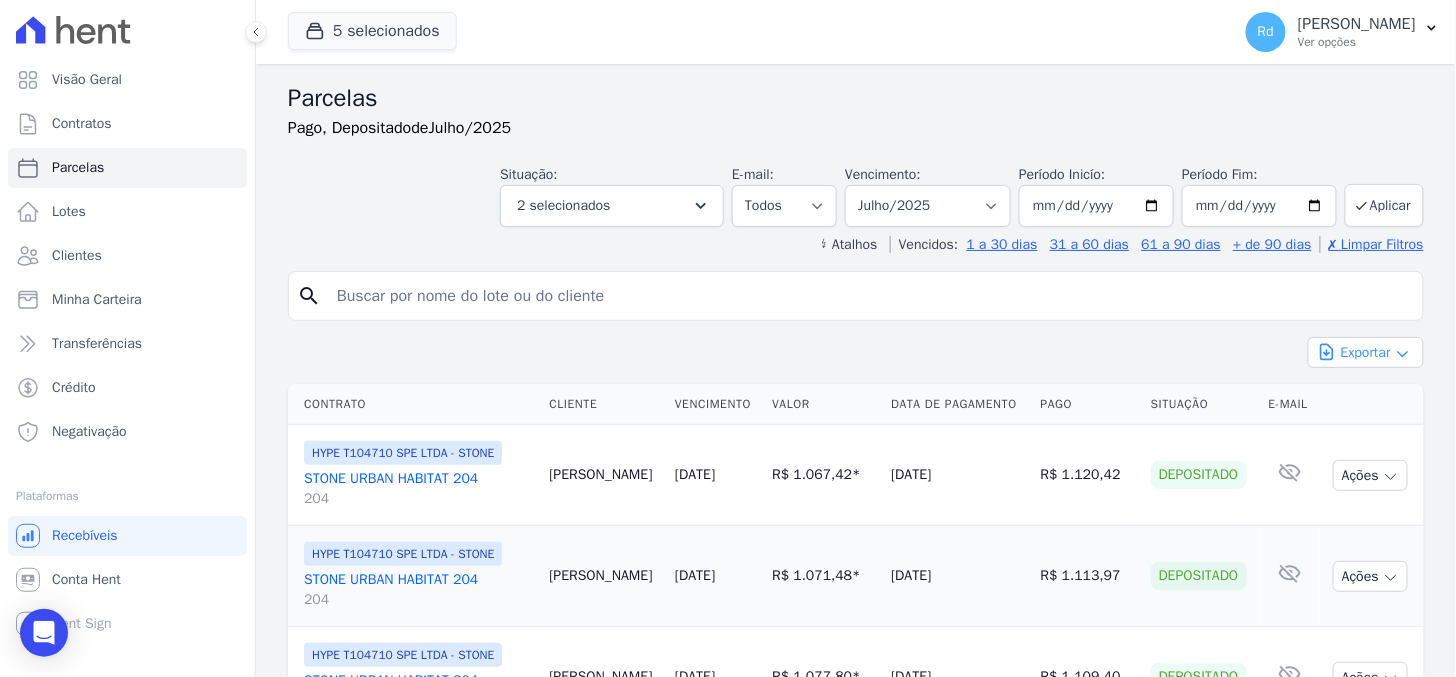 click on "Exportar" at bounding box center [1366, 352] 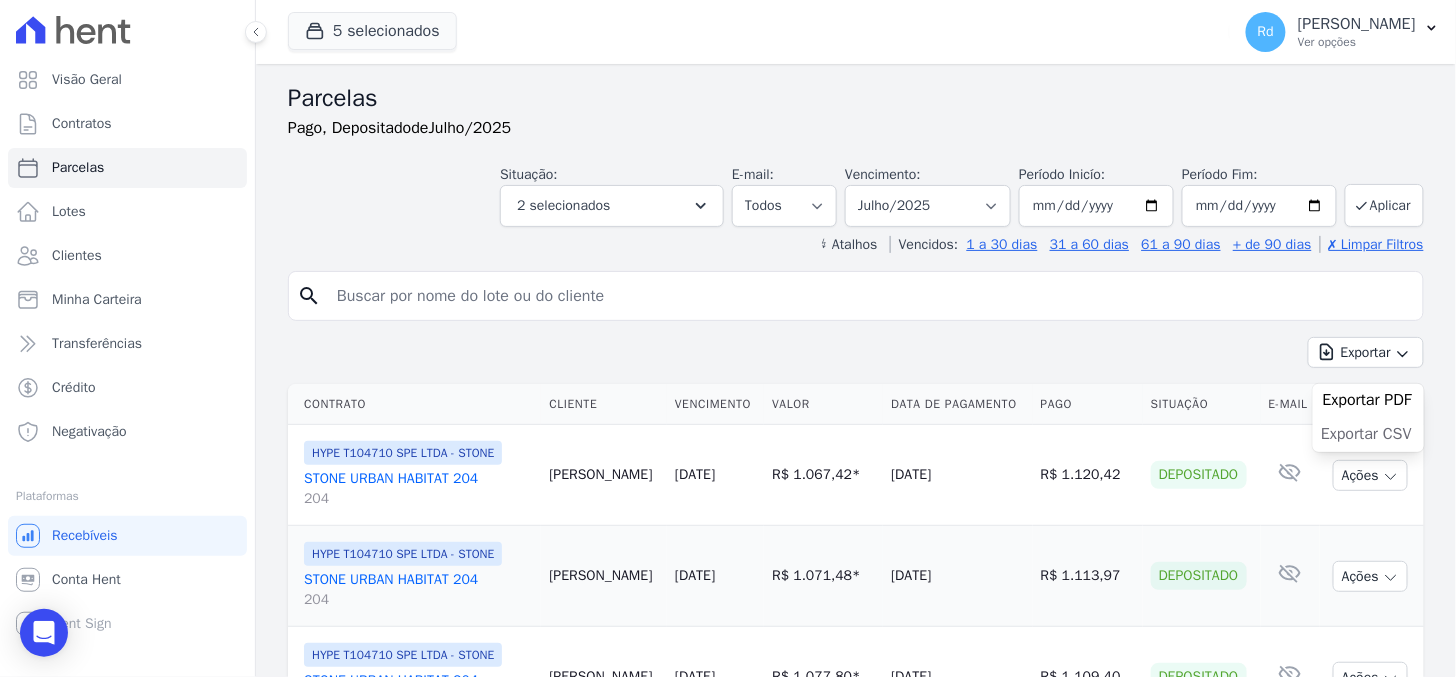 click on "Exportar CSV" at bounding box center (1366, 434) 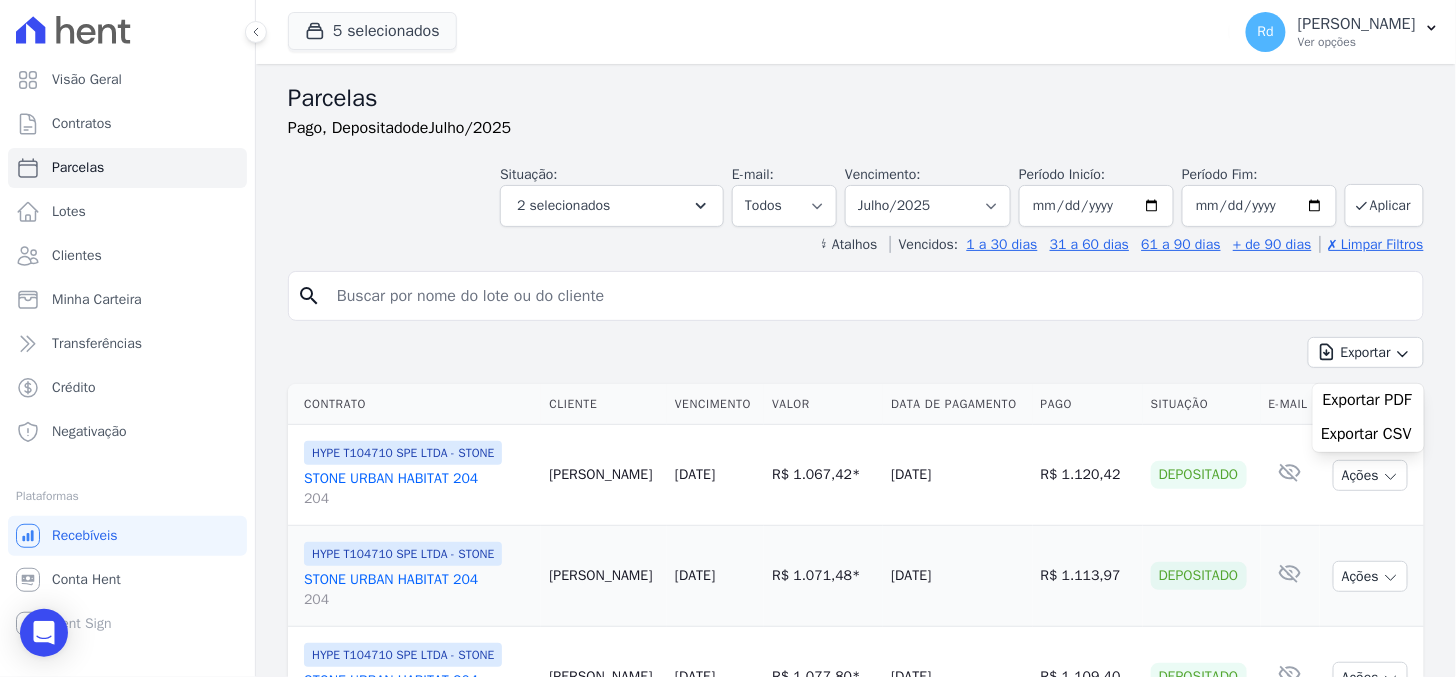click at bounding box center (870, 296) 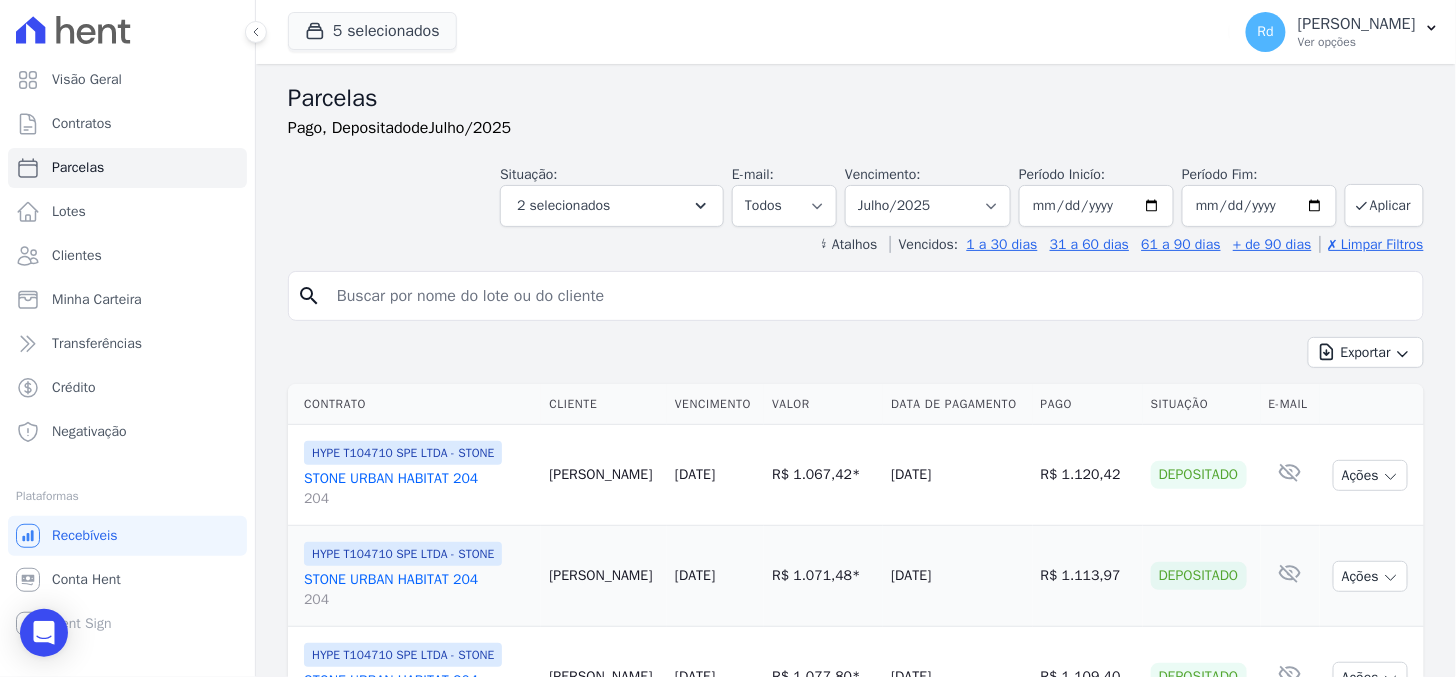 paste on "[PERSON_NAME] [PERSON_NAME]" 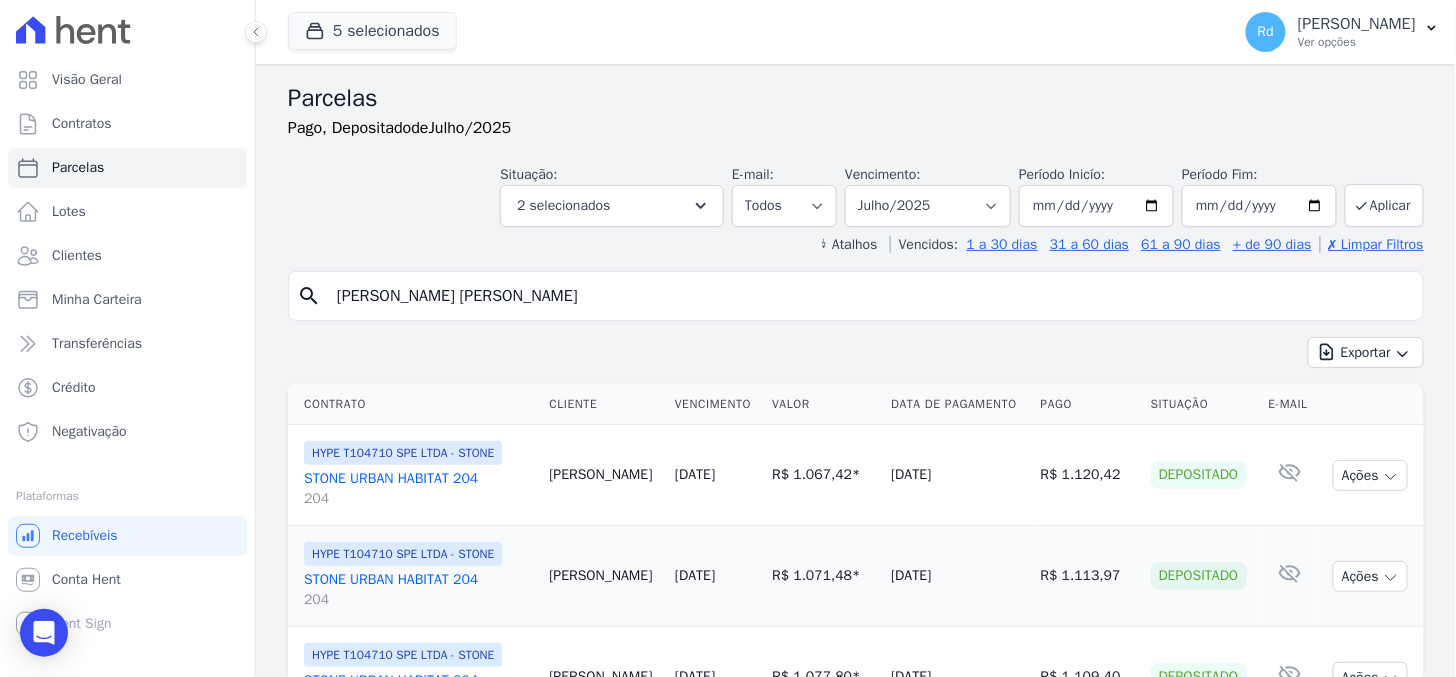 type on "[PERSON_NAME] [PERSON_NAME]" 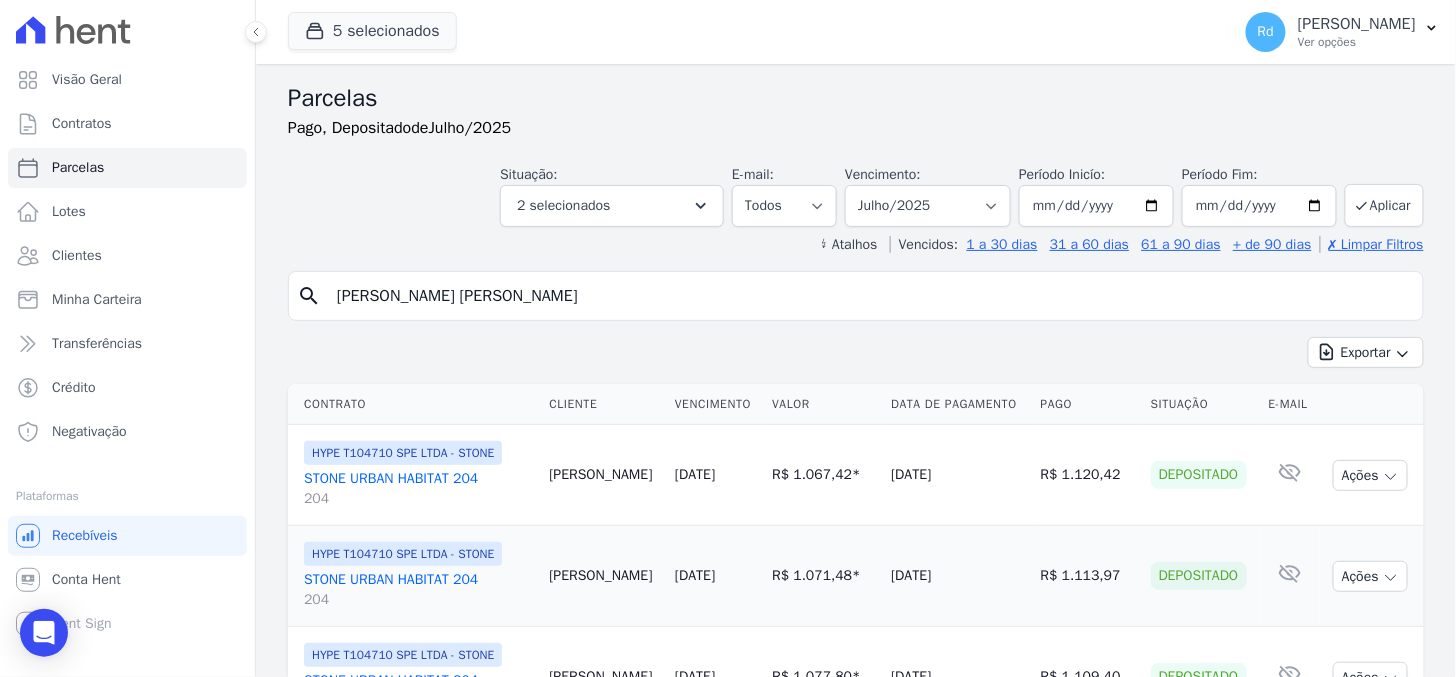 select 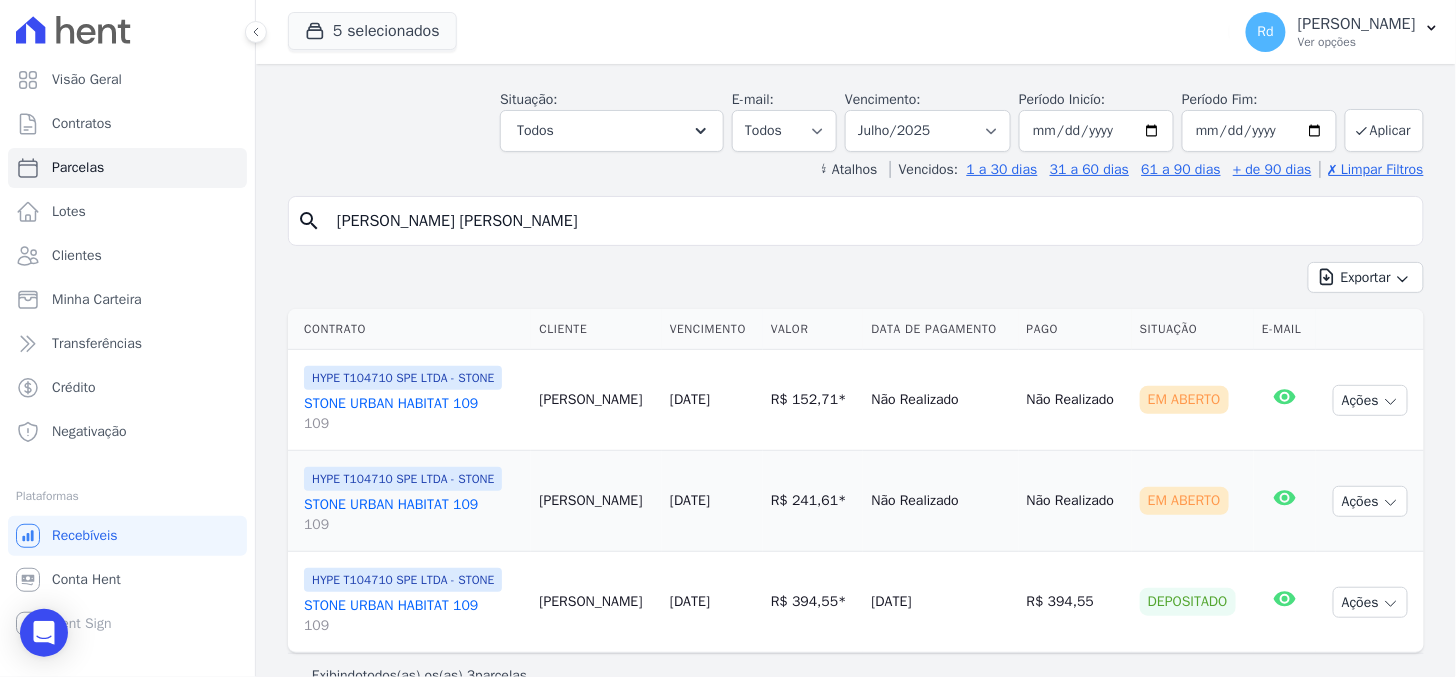 scroll, scrollTop: 111, scrollLeft: 0, axis: vertical 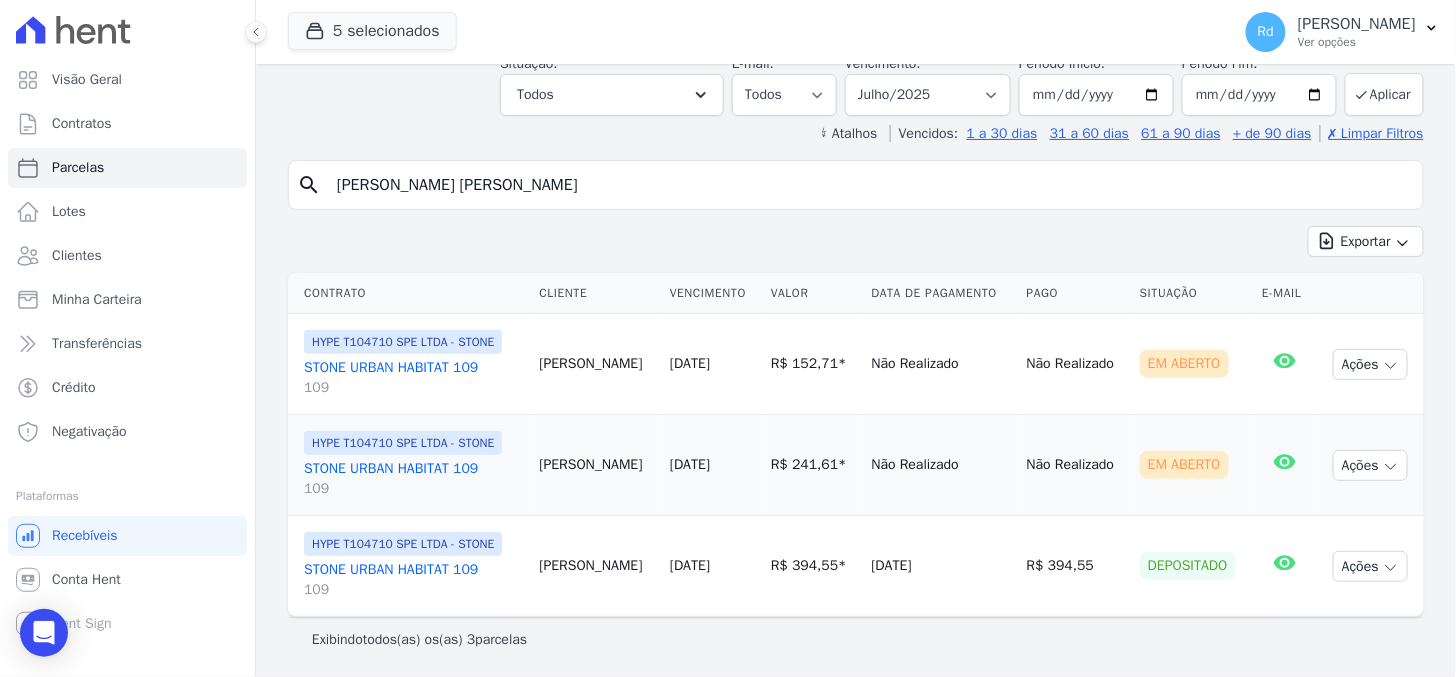 click on "STONE URBAN HABITAT 109
109" at bounding box center (413, 580) 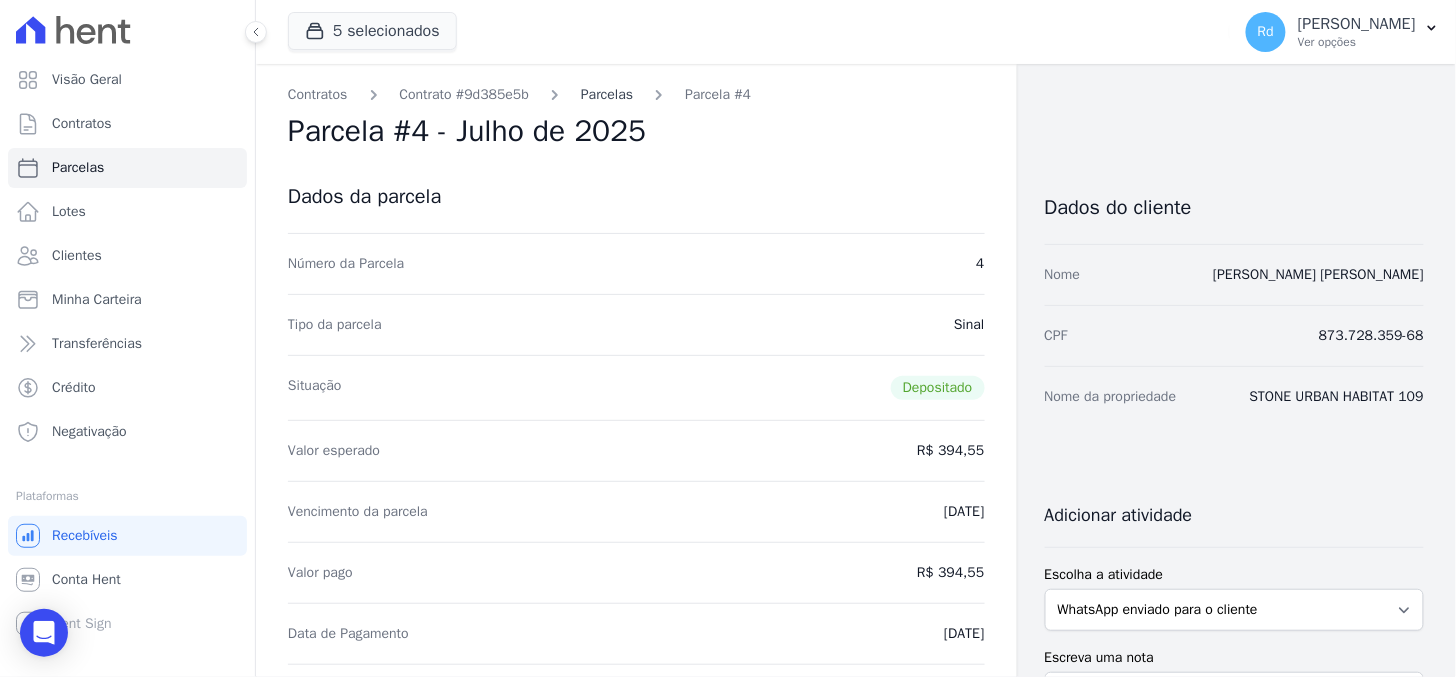 click on "Parcelas" at bounding box center [607, 94] 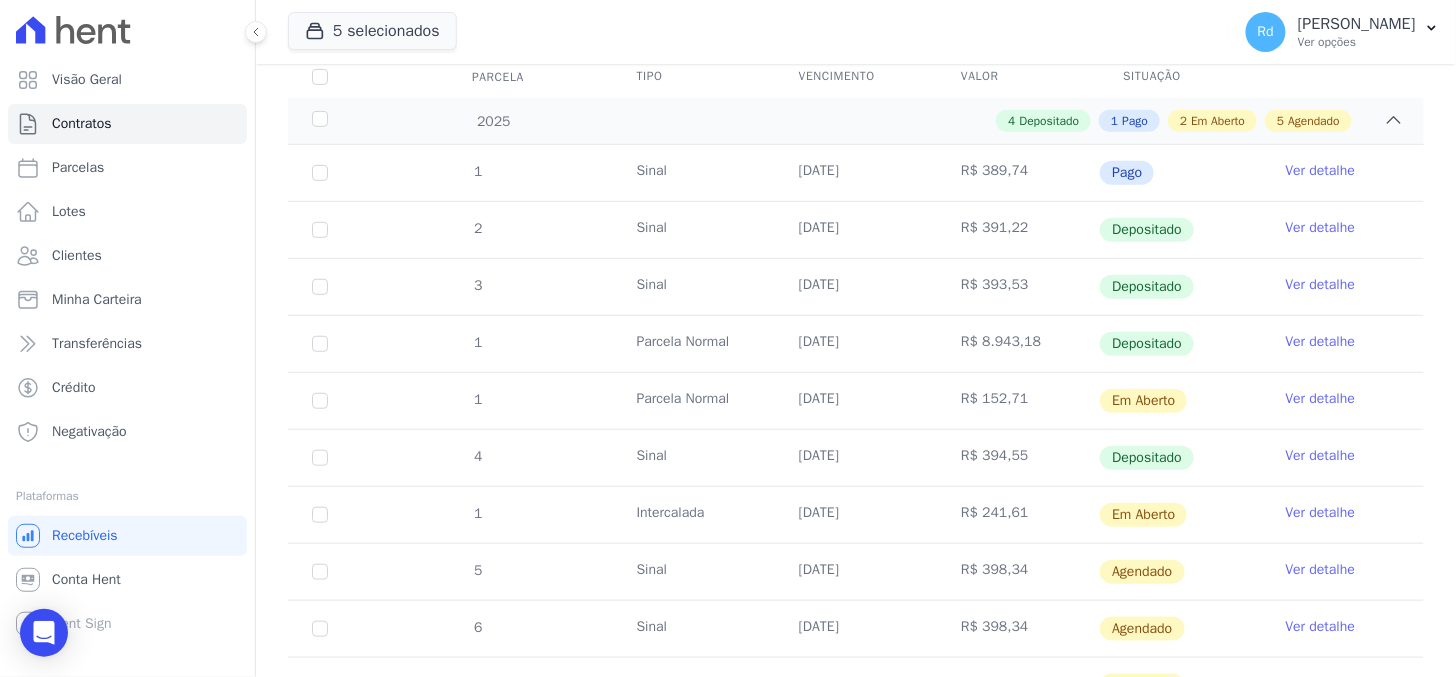 scroll, scrollTop: 333, scrollLeft: 0, axis: vertical 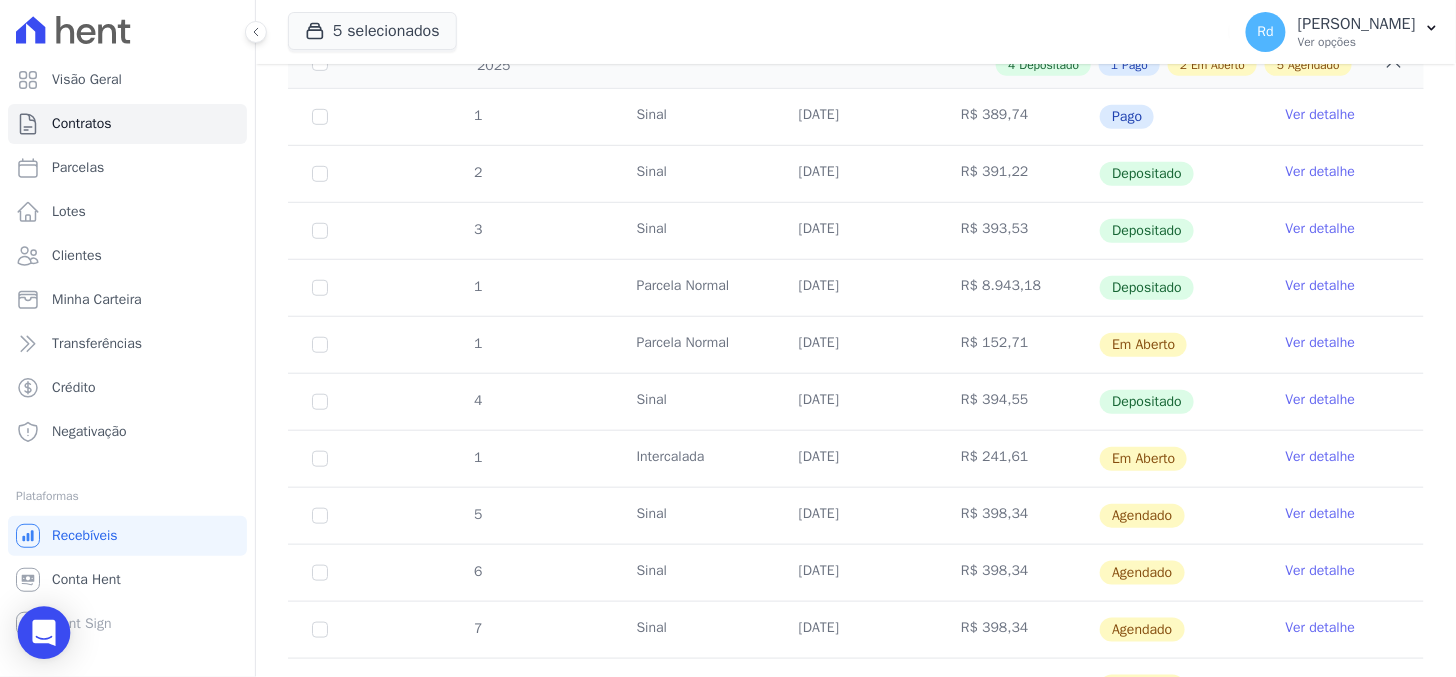 click 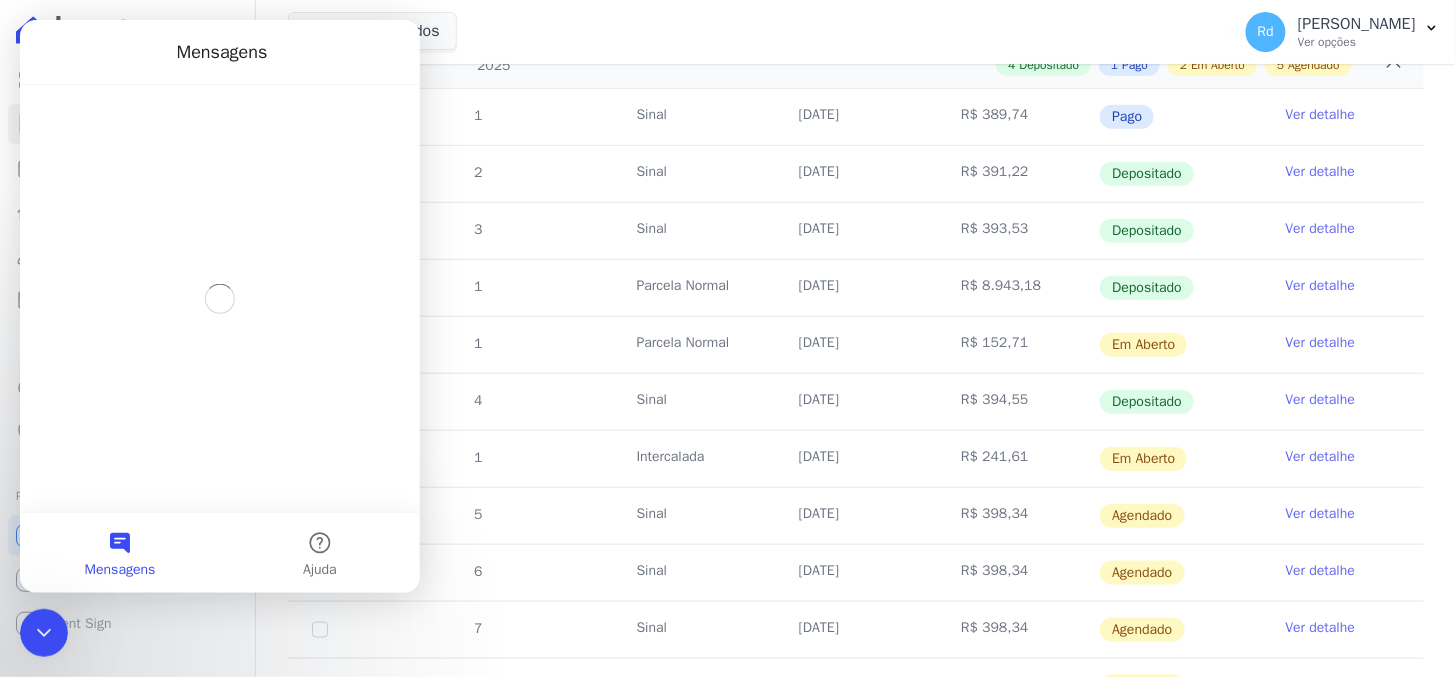 scroll, scrollTop: 0, scrollLeft: 0, axis: both 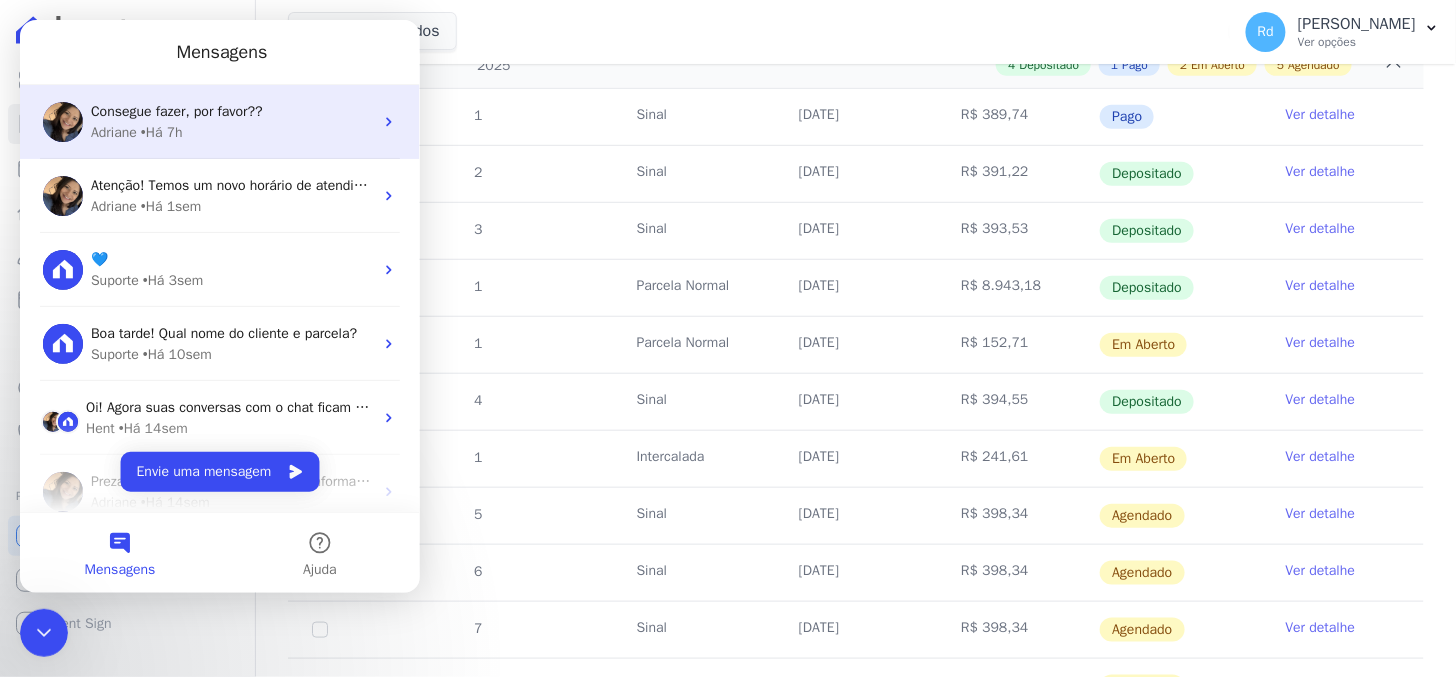 click on "•  Há 7h" at bounding box center [161, 131] 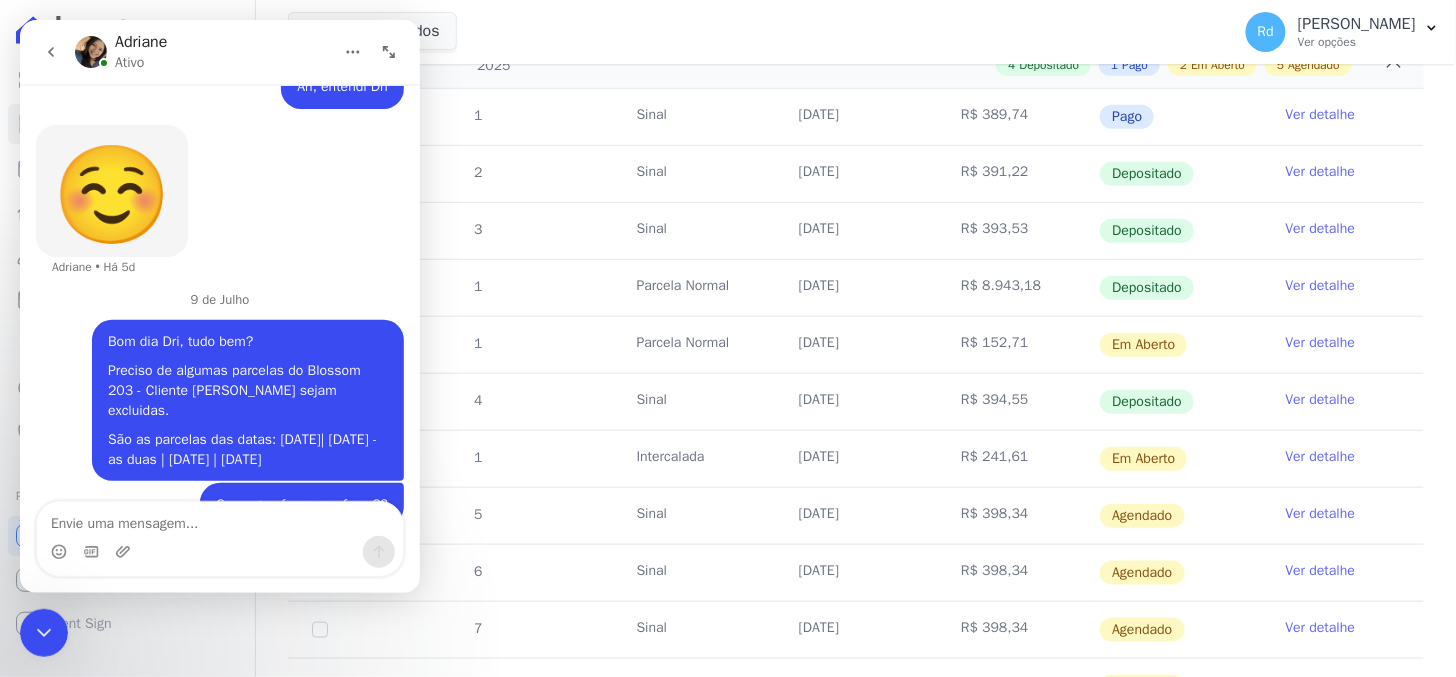 scroll, scrollTop: 19171, scrollLeft: 0, axis: vertical 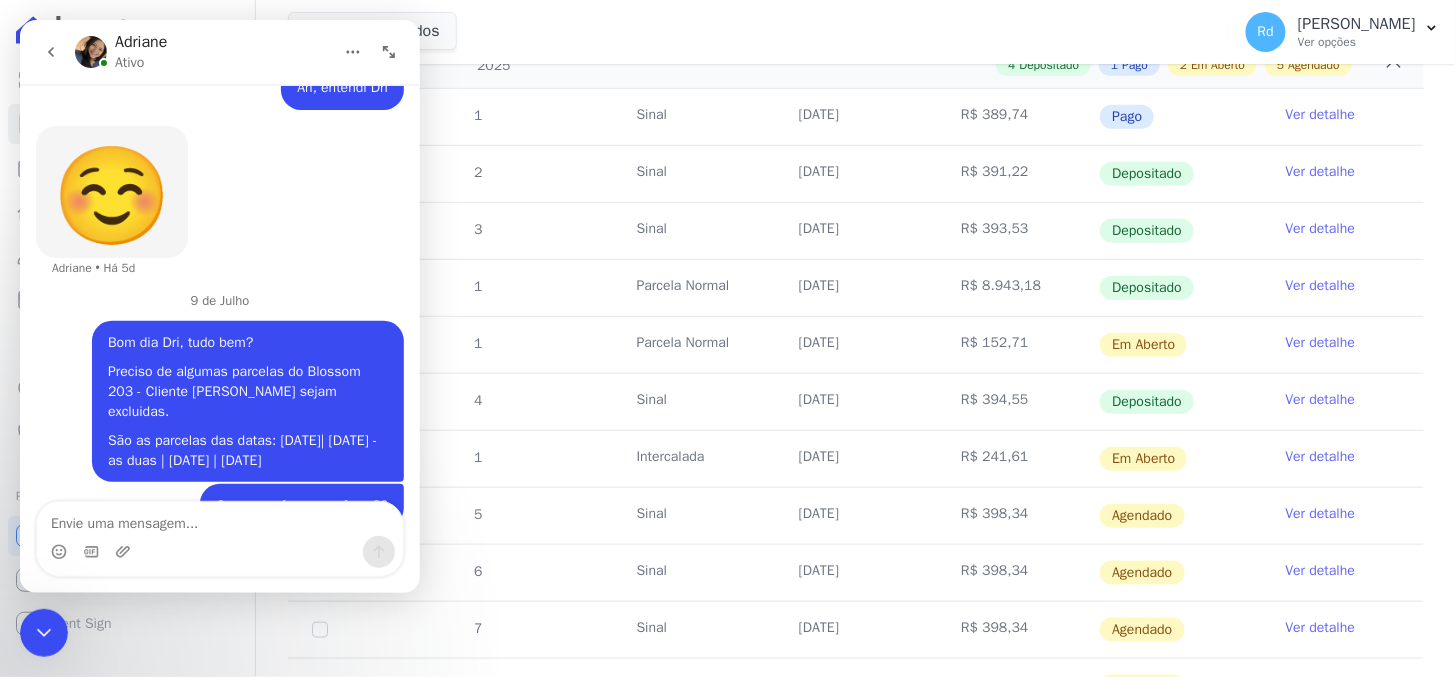 click on "5 selecionados
HYPE EMPREENDIMENTOS IMOBILIARIOS SPE LTDA
HIGH 1 CITY HABITAT
HIGH 2 CITY HABITAT
HYPE T101056 SPE LTDA  - BLOSSOM
HYPE T104710 SPE LTDA - STONE" at bounding box center (755, 32) 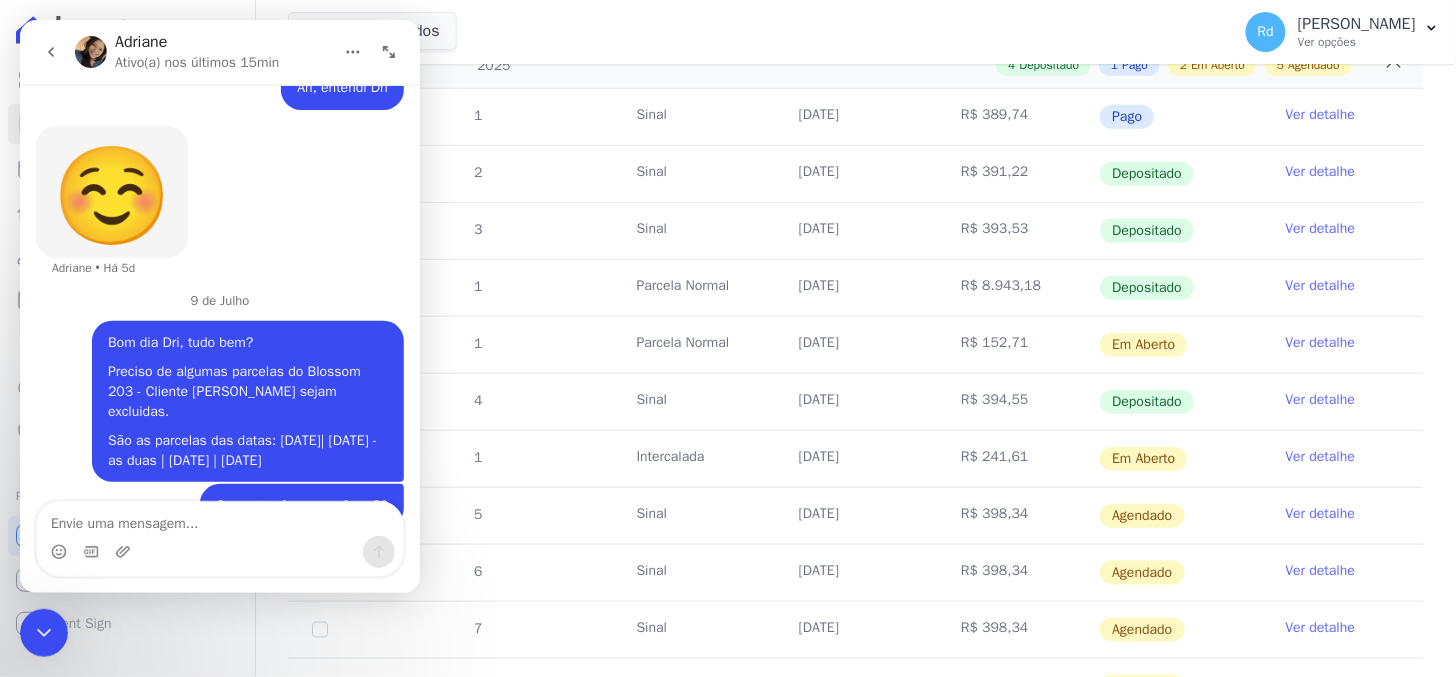 click at bounding box center [43, 632] 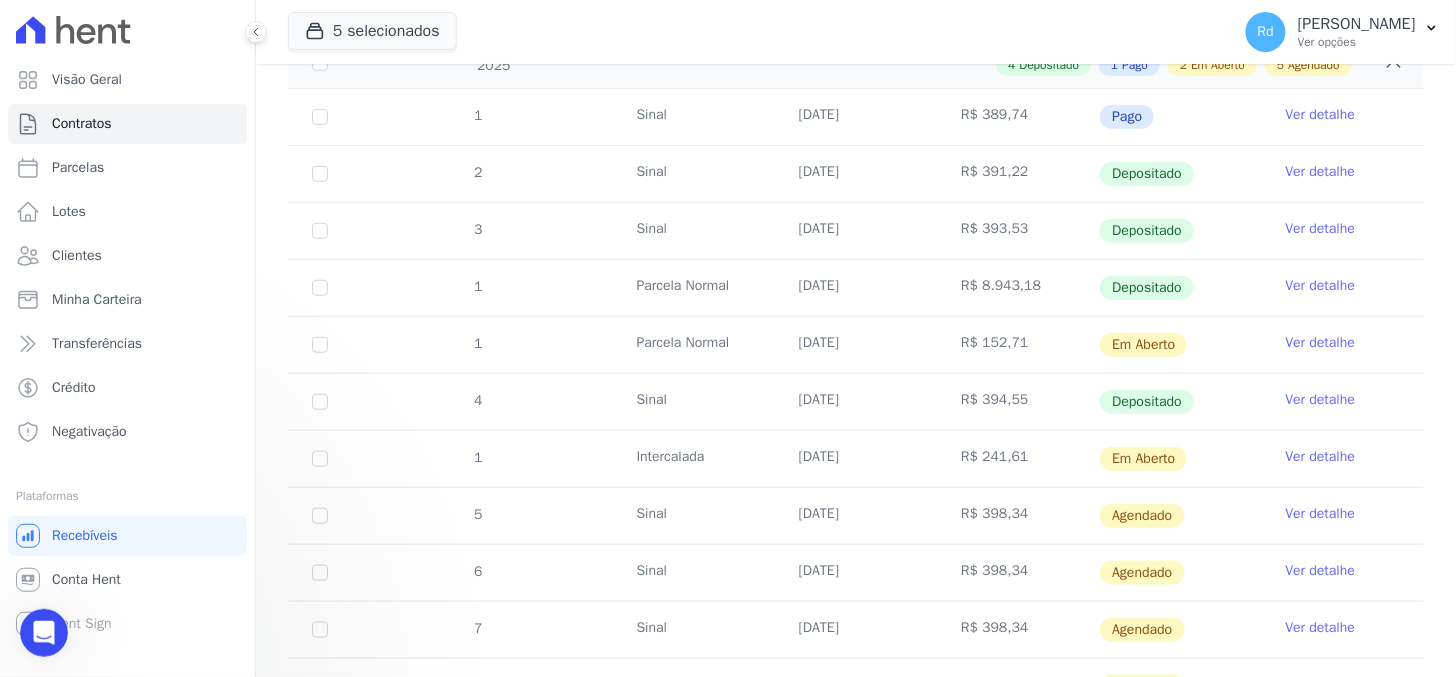 scroll, scrollTop: 0, scrollLeft: 0, axis: both 